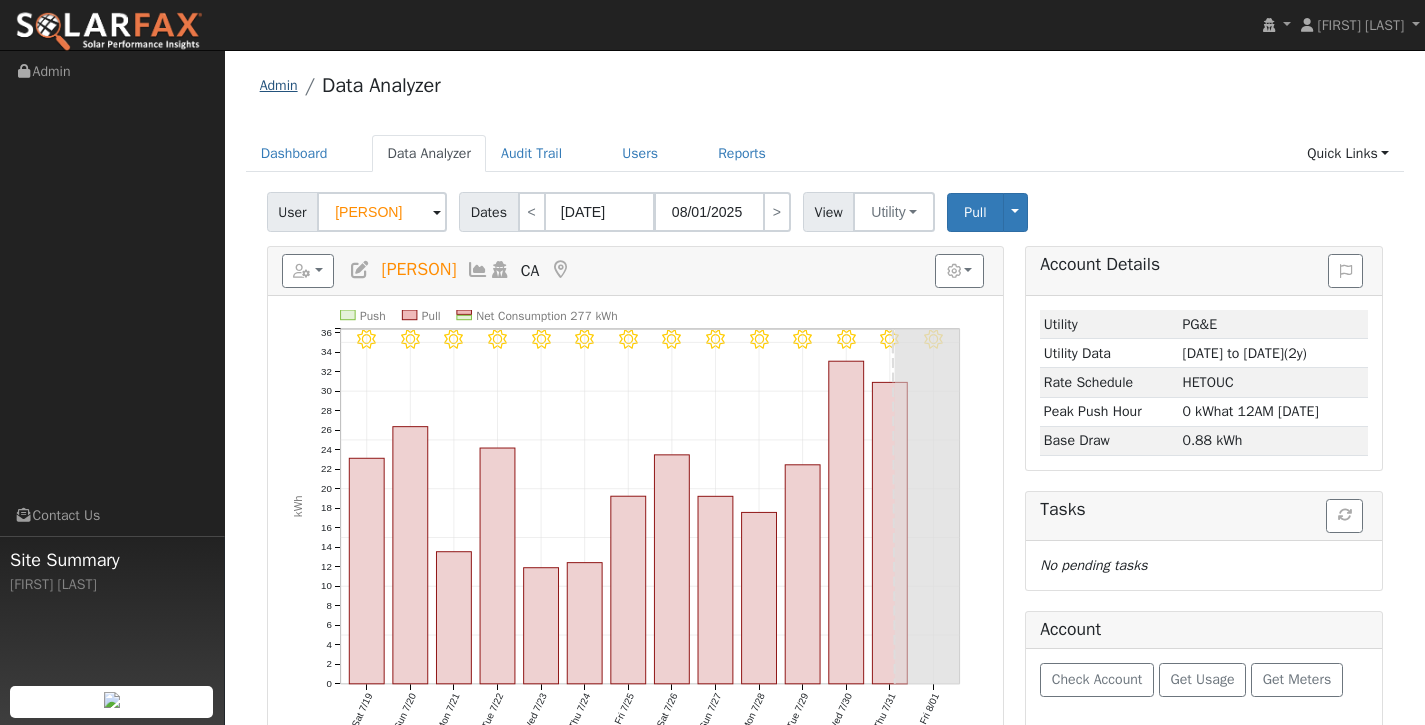 scroll, scrollTop: 0, scrollLeft: 0, axis: both 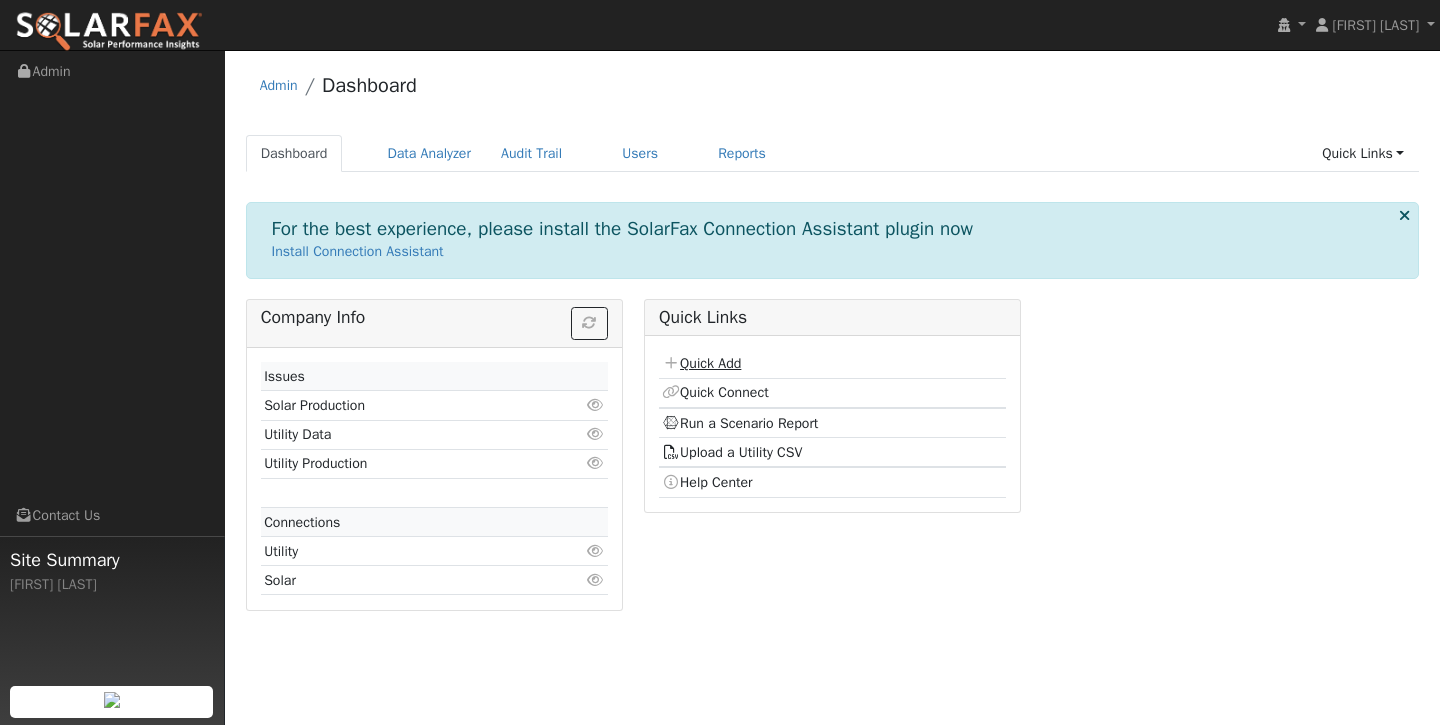 click on "Quick Add" at bounding box center (701, 363) 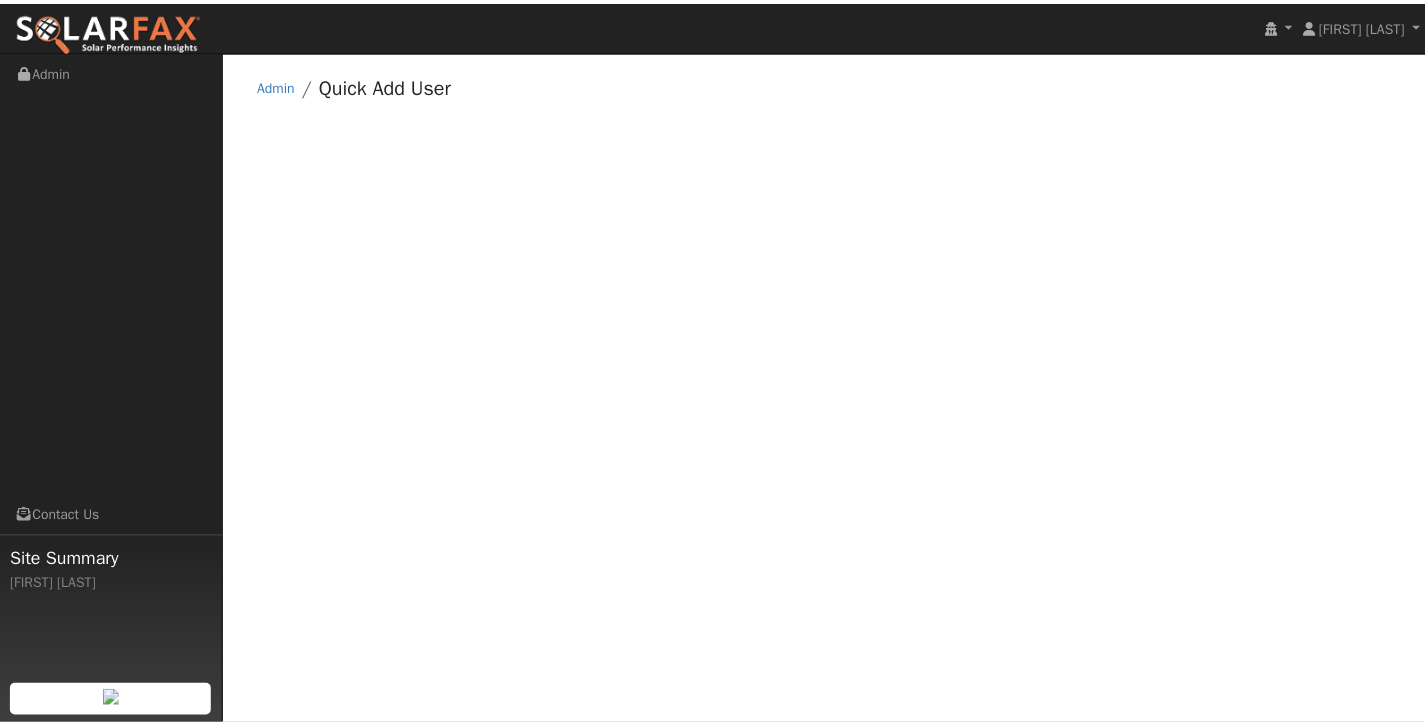 scroll, scrollTop: 0, scrollLeft: 0, axis: both 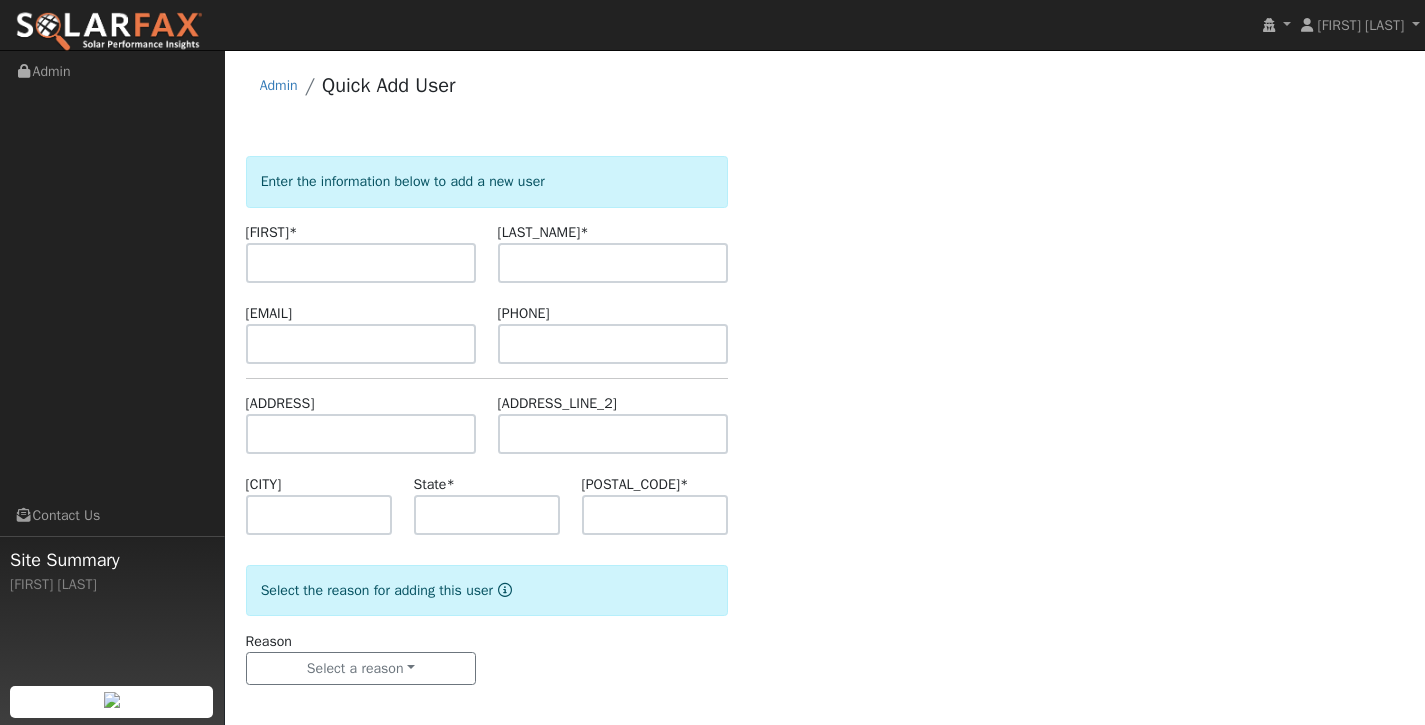 click at bounding box center [361, 263] 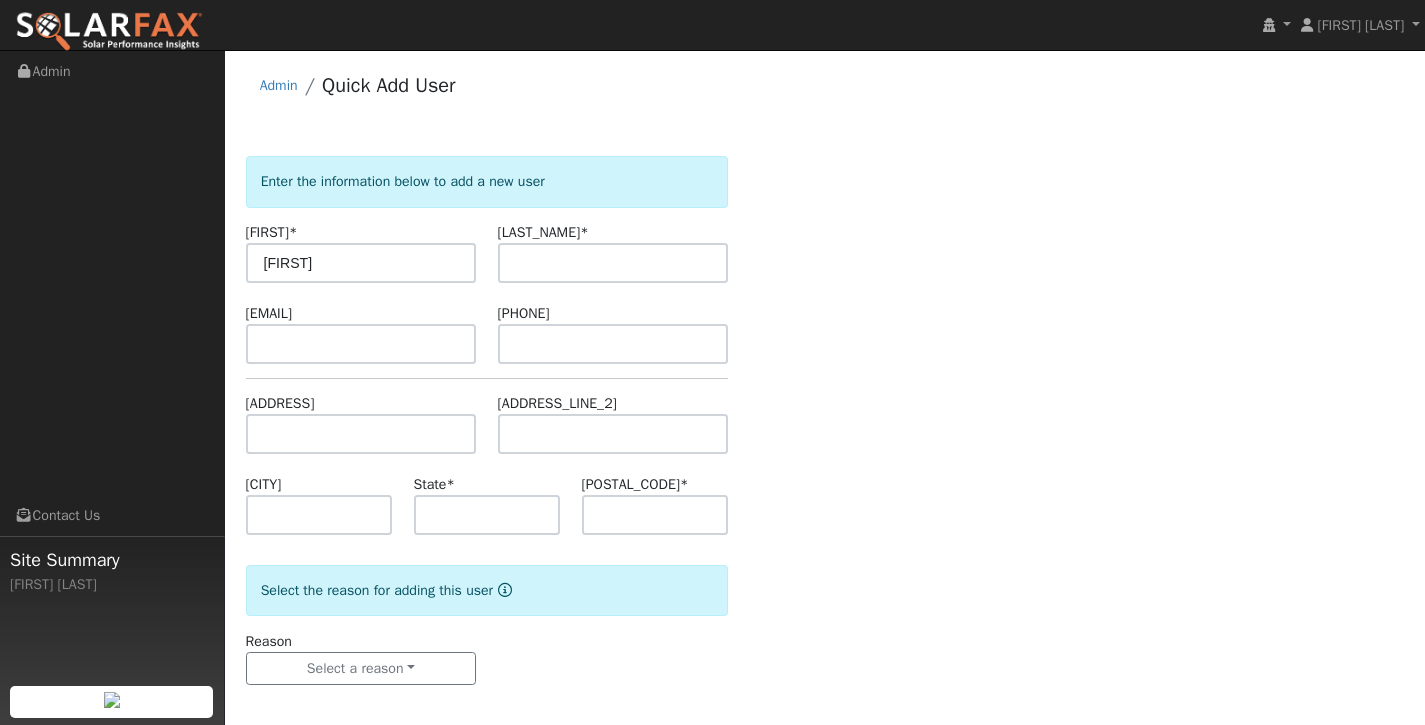 type on "Christian" 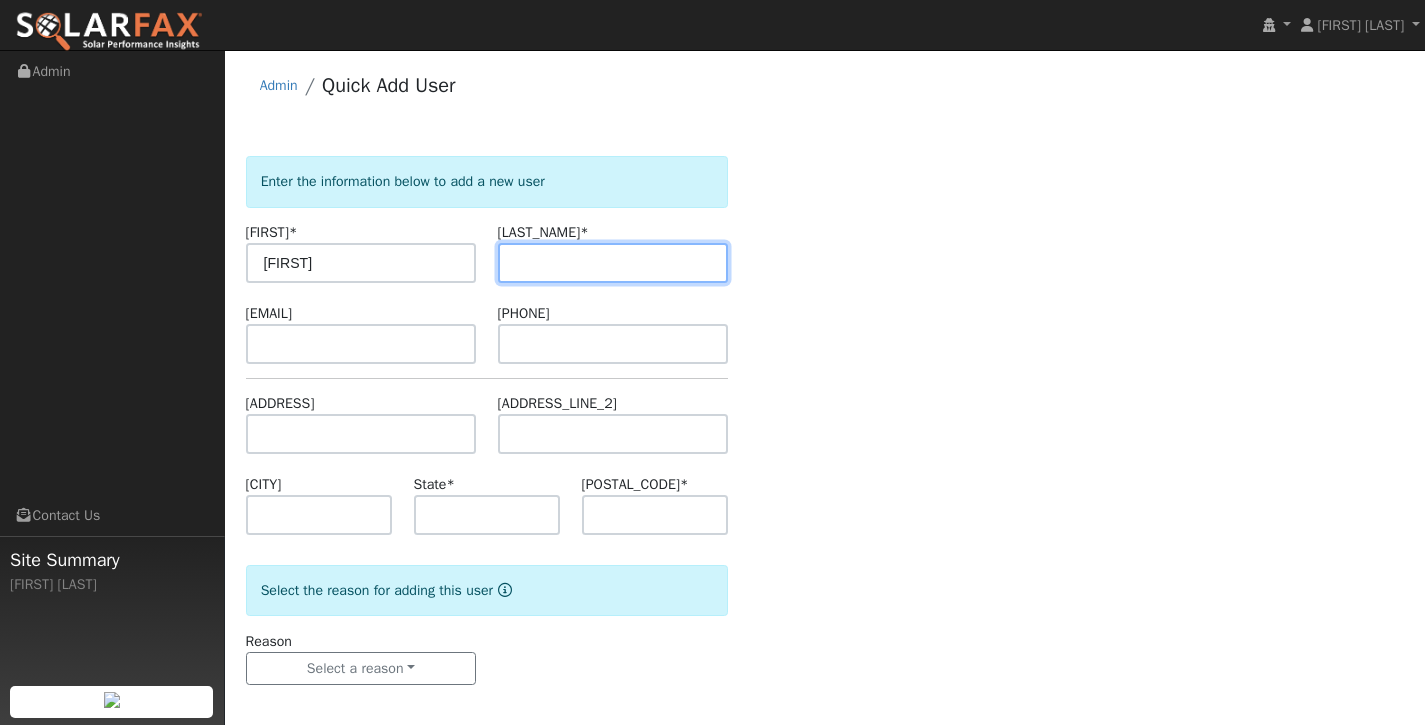 click at bounding box center [613, 263] 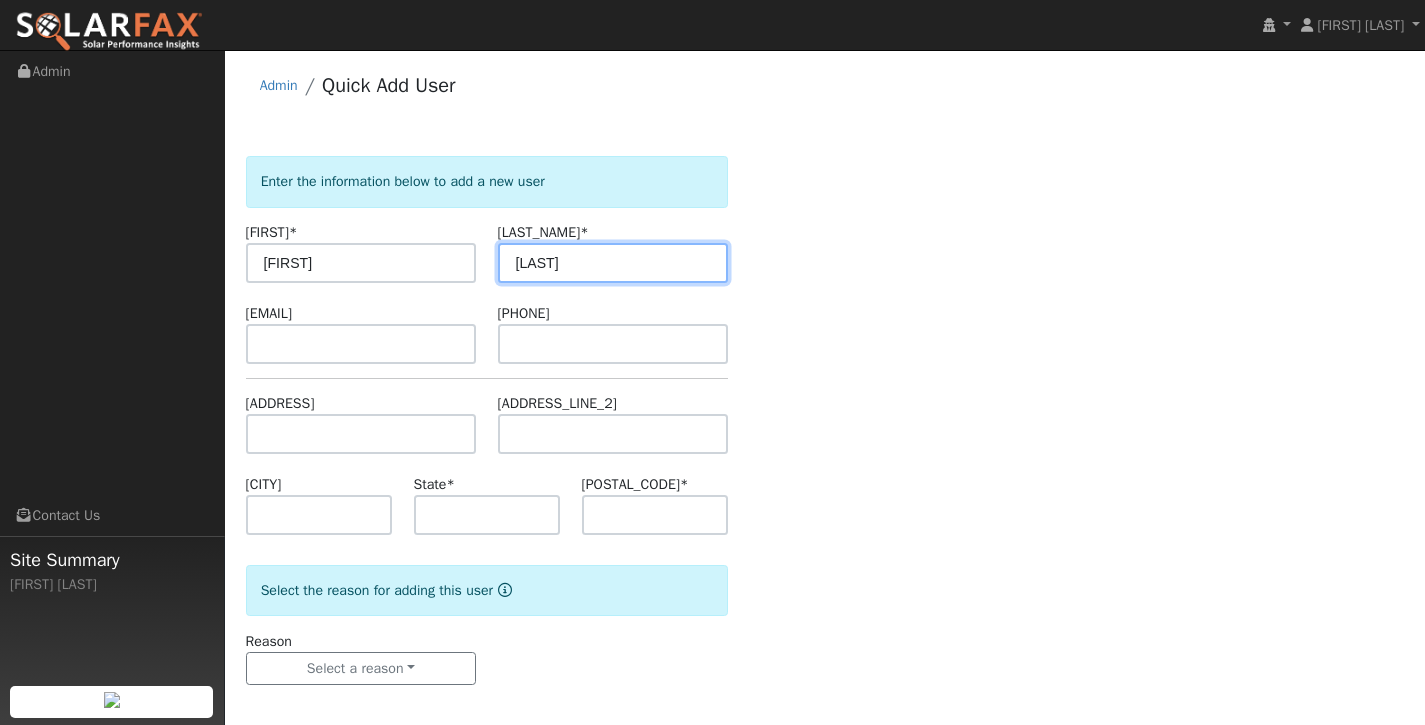 scroll, scrollTop: 10, scrollLeft: 0, axis: vertical 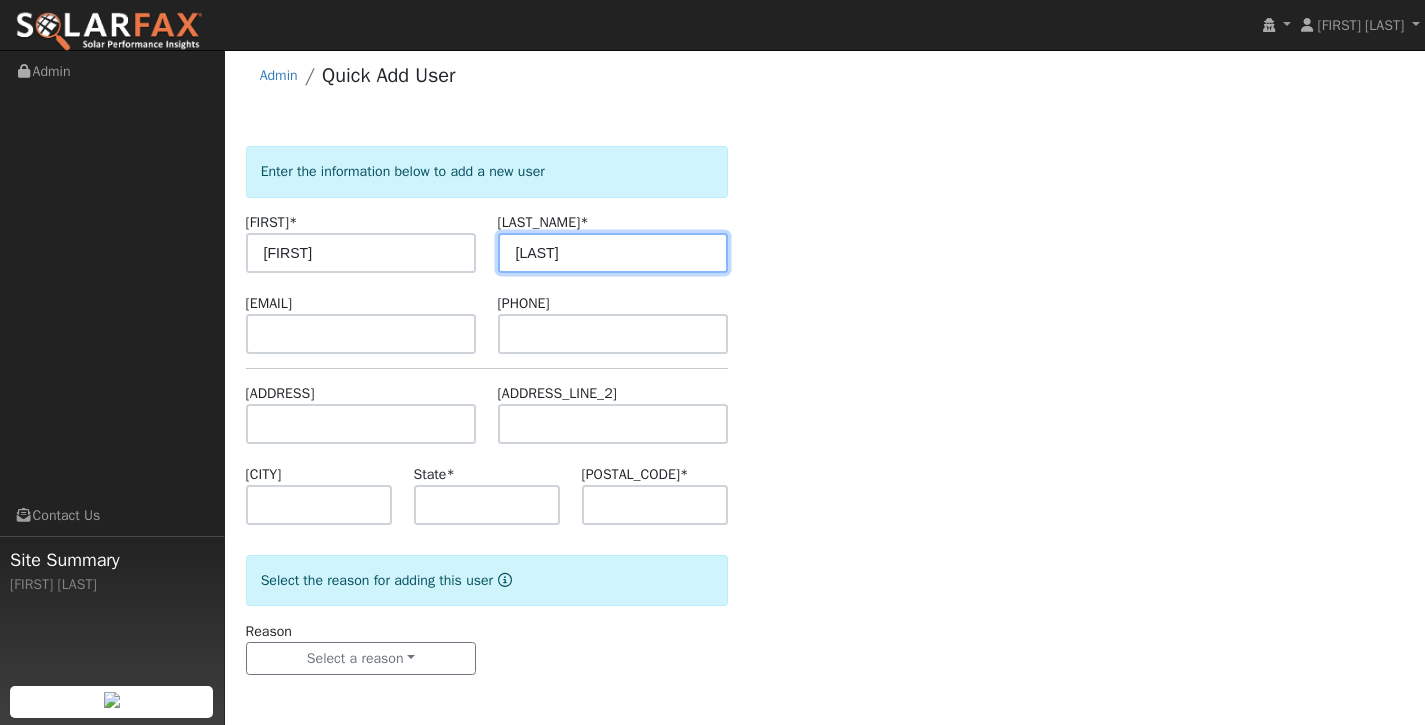 type on "Valenti" 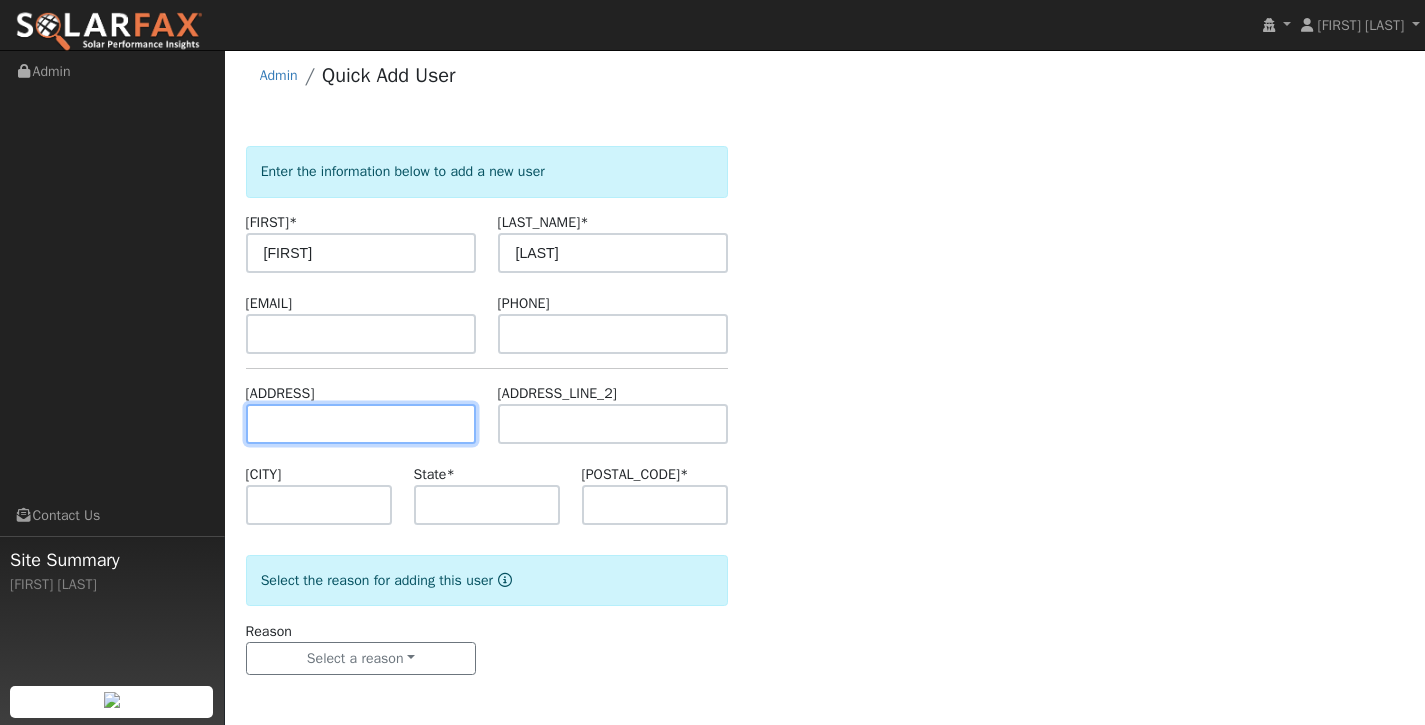 click at bounding box center (361, 424) 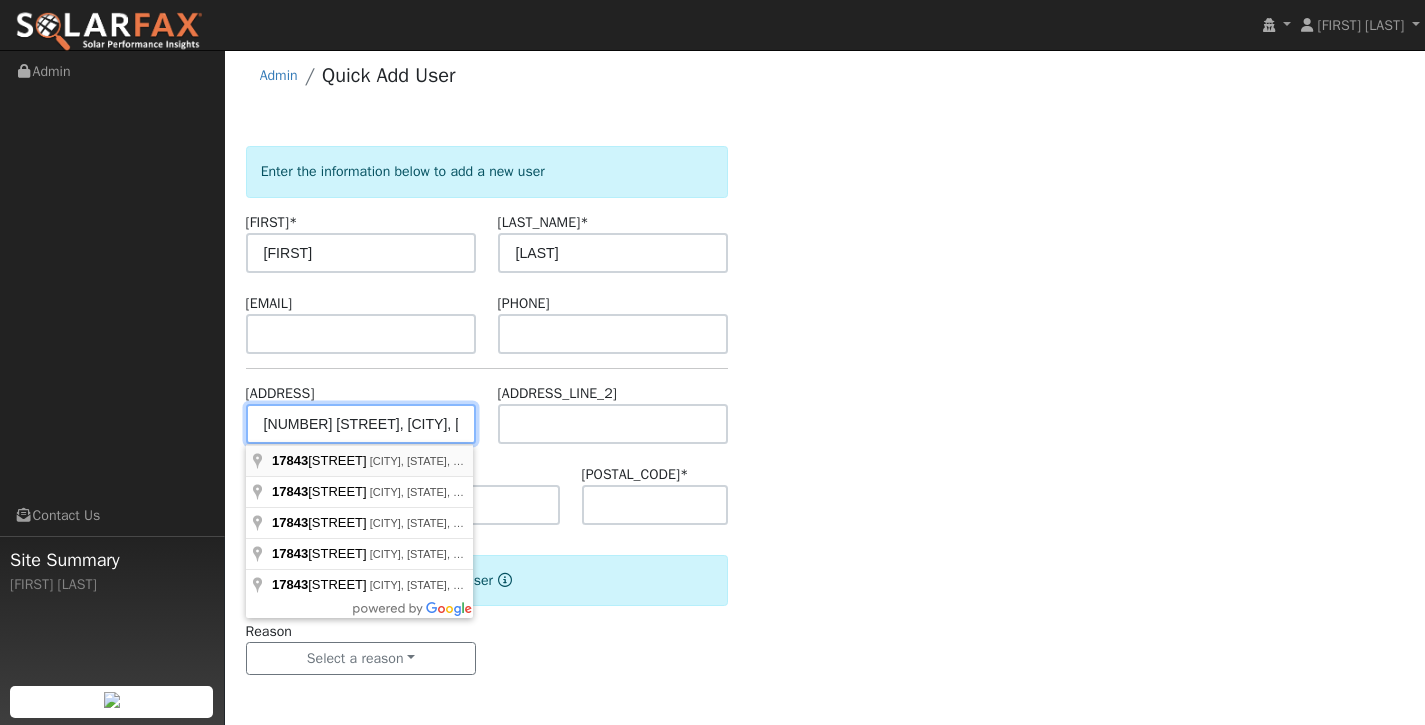 type on "17843 East Varene Court" 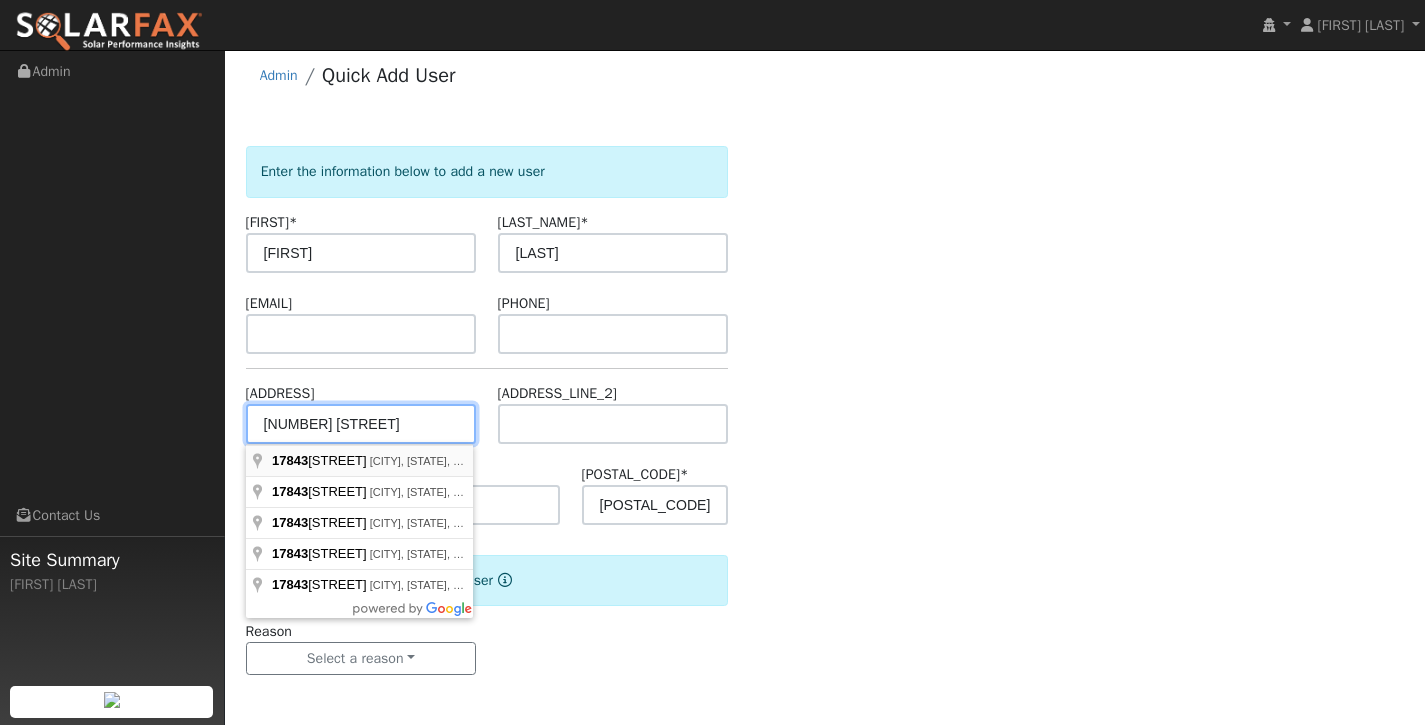 scroll, scrollTop: 0, scrollLeft: 0, axis: both 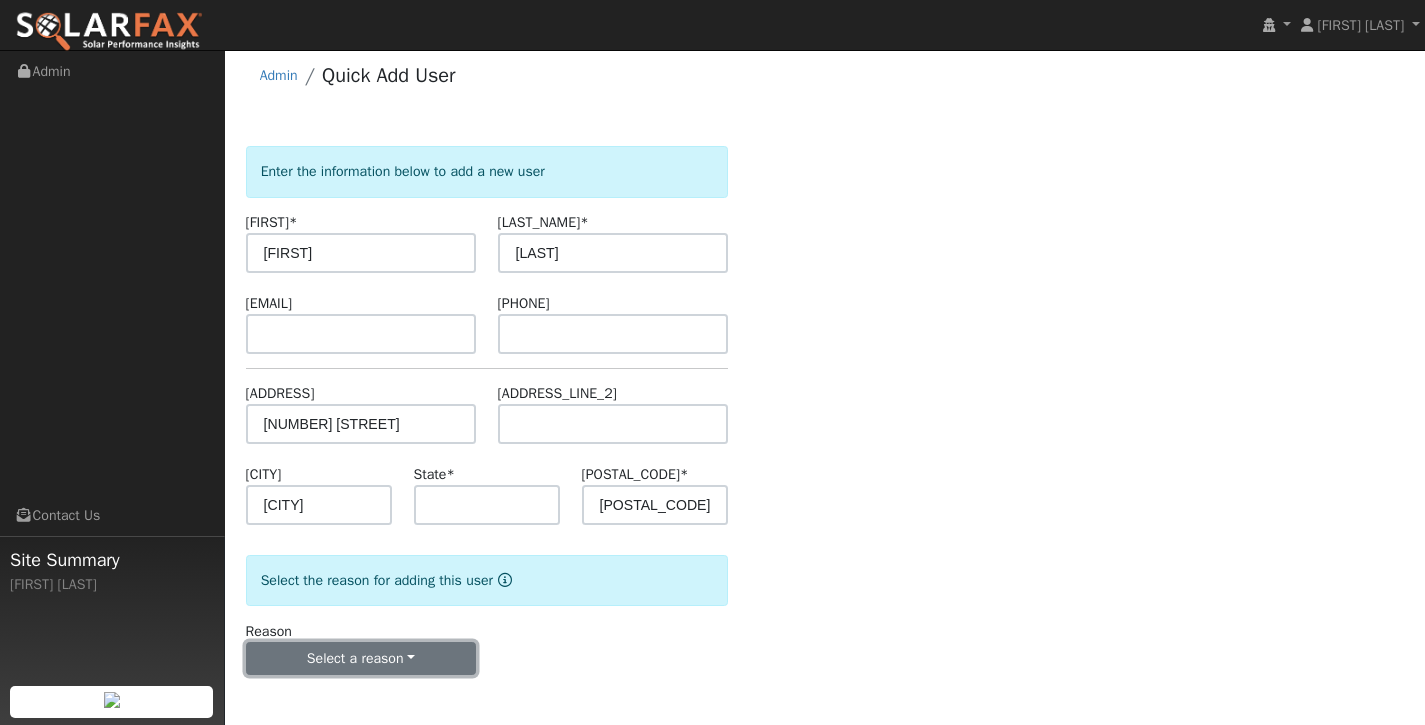 click on "Select a reason" at bounding box center (361, 659) 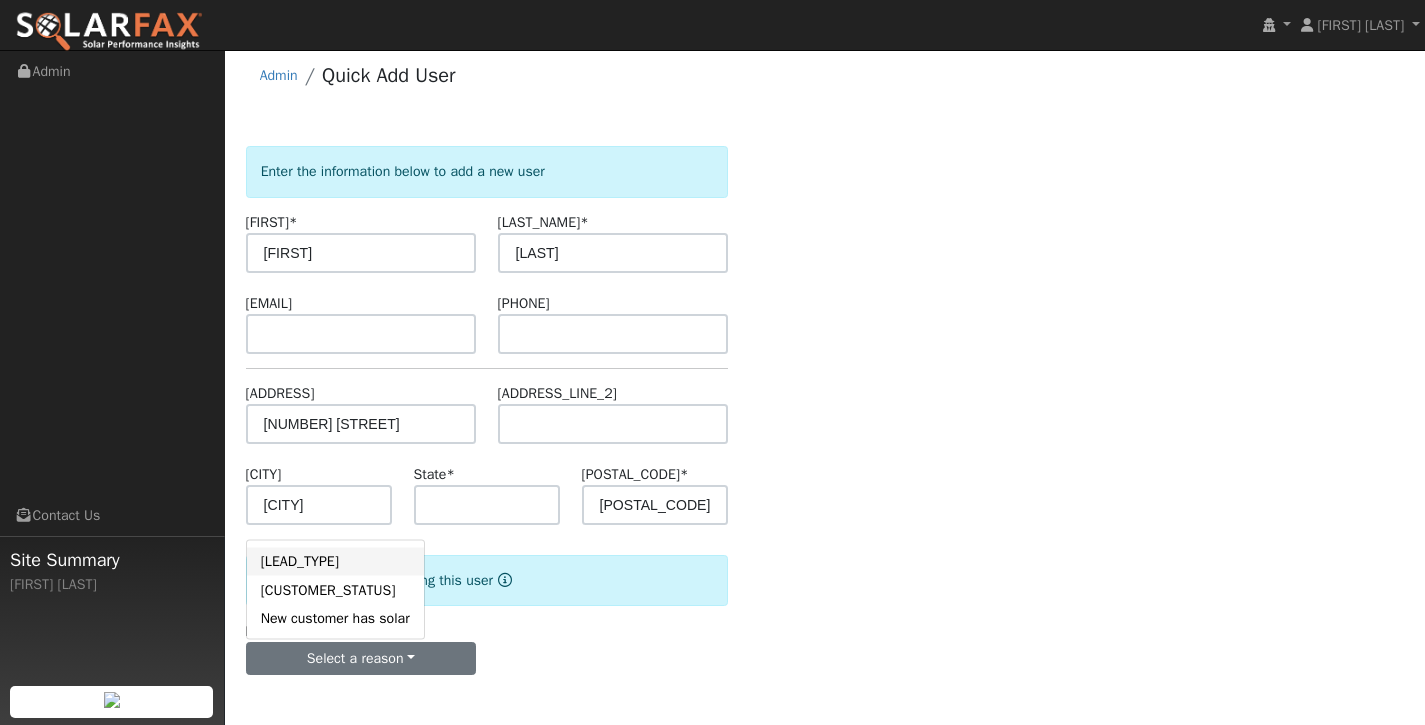 click on "New lead" at bounding box center (335, 561) 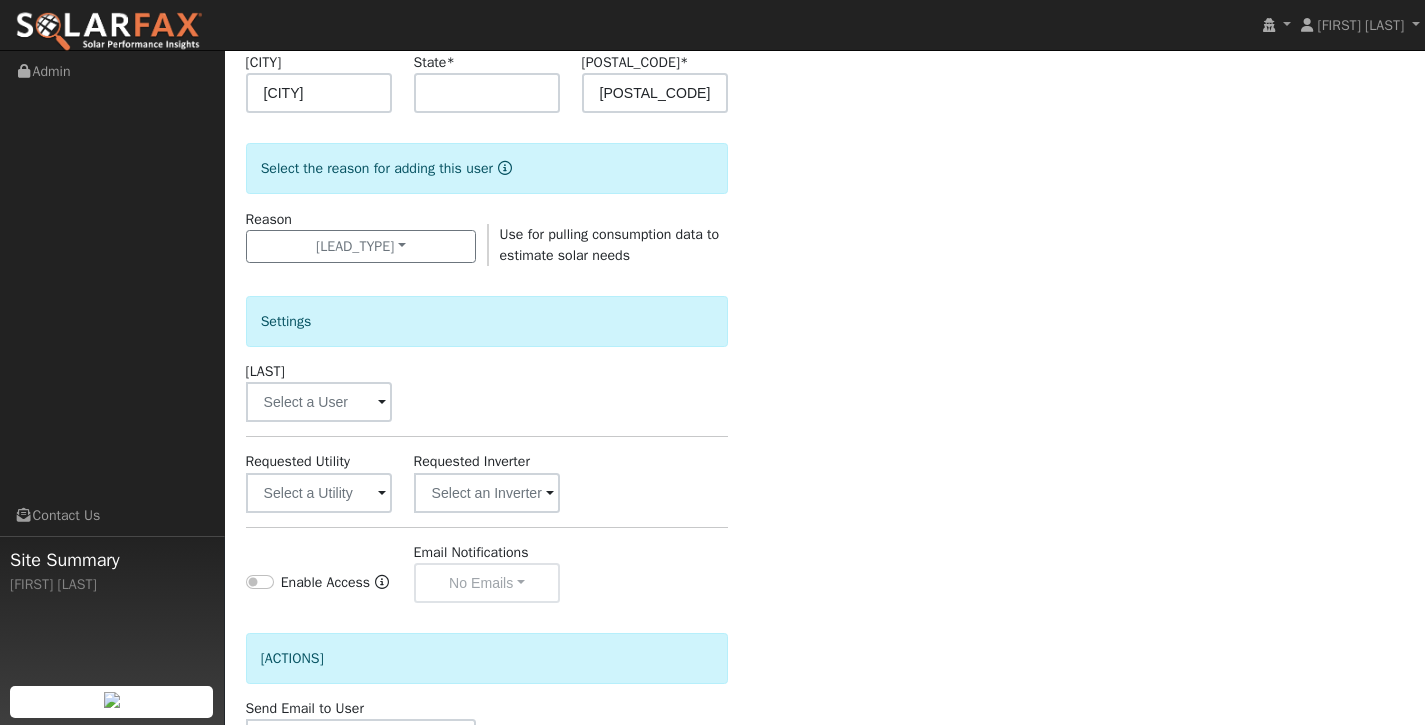scroll, scrollTop: 420, scrollLeft: 0, axis: vertical 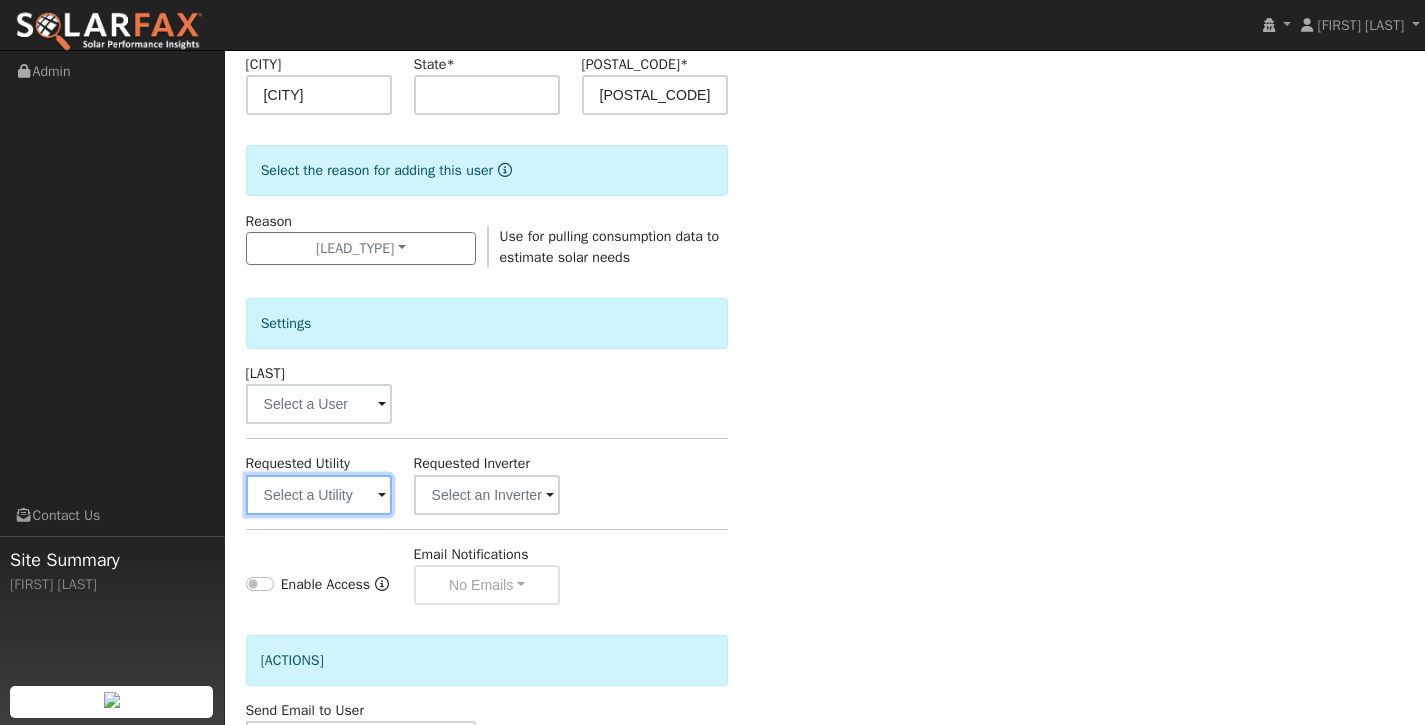 click at bounding box center (319, 495) 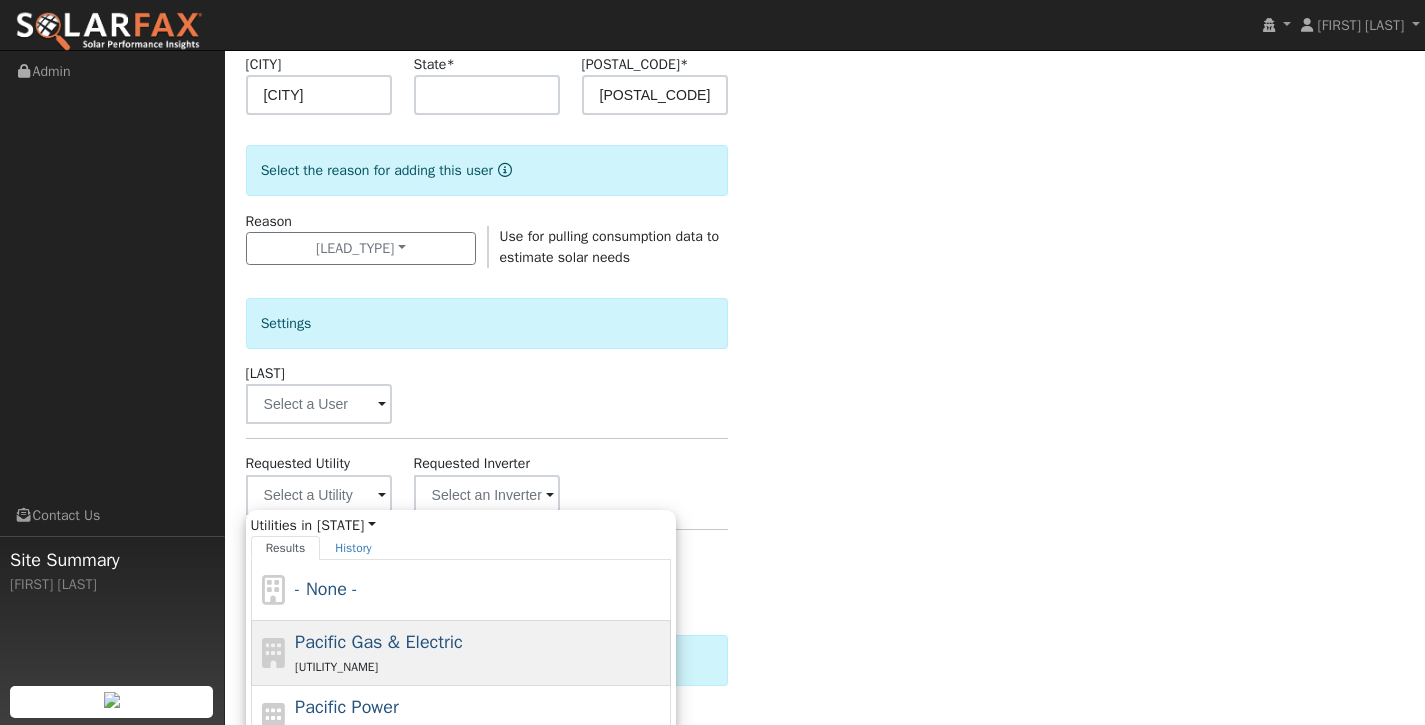 click on "PG&E" at bounding box center [480, 666] 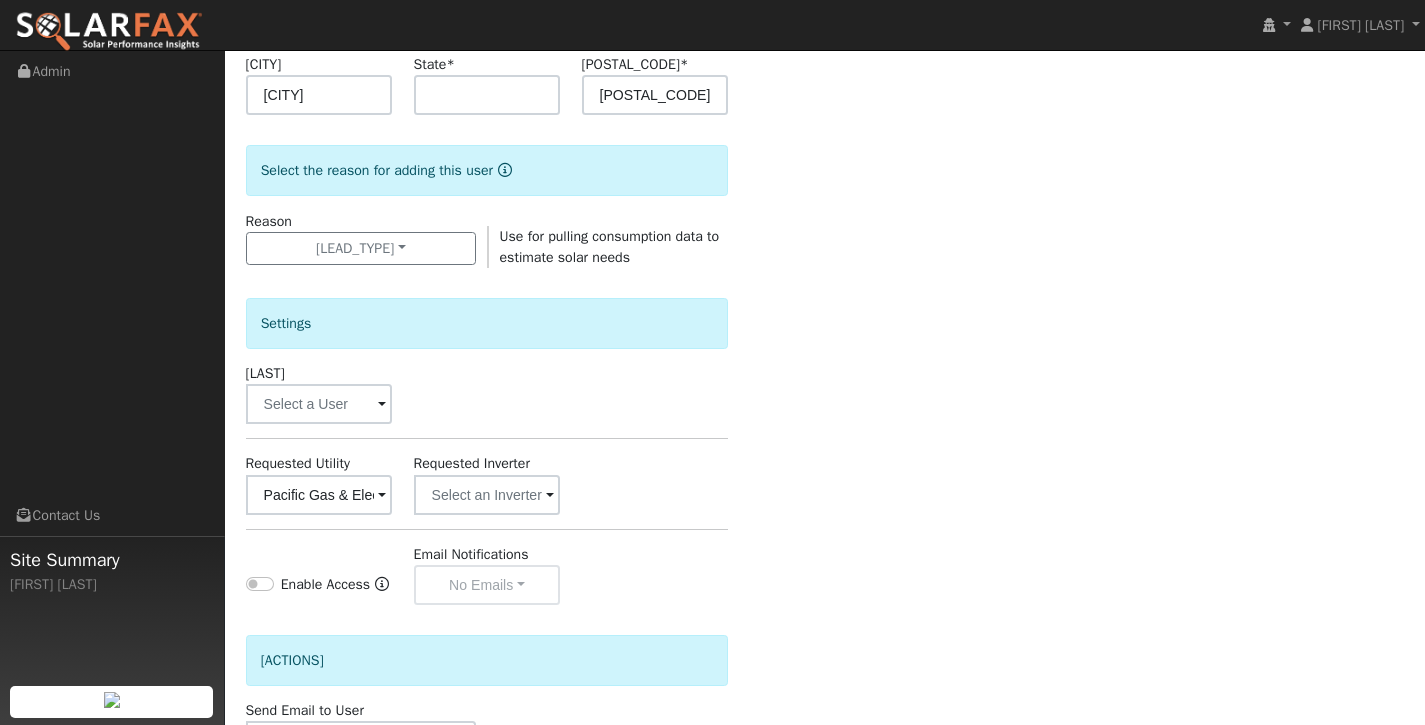 scroll, scrollTop: 583, scrollLeft: 0, axis: vertical 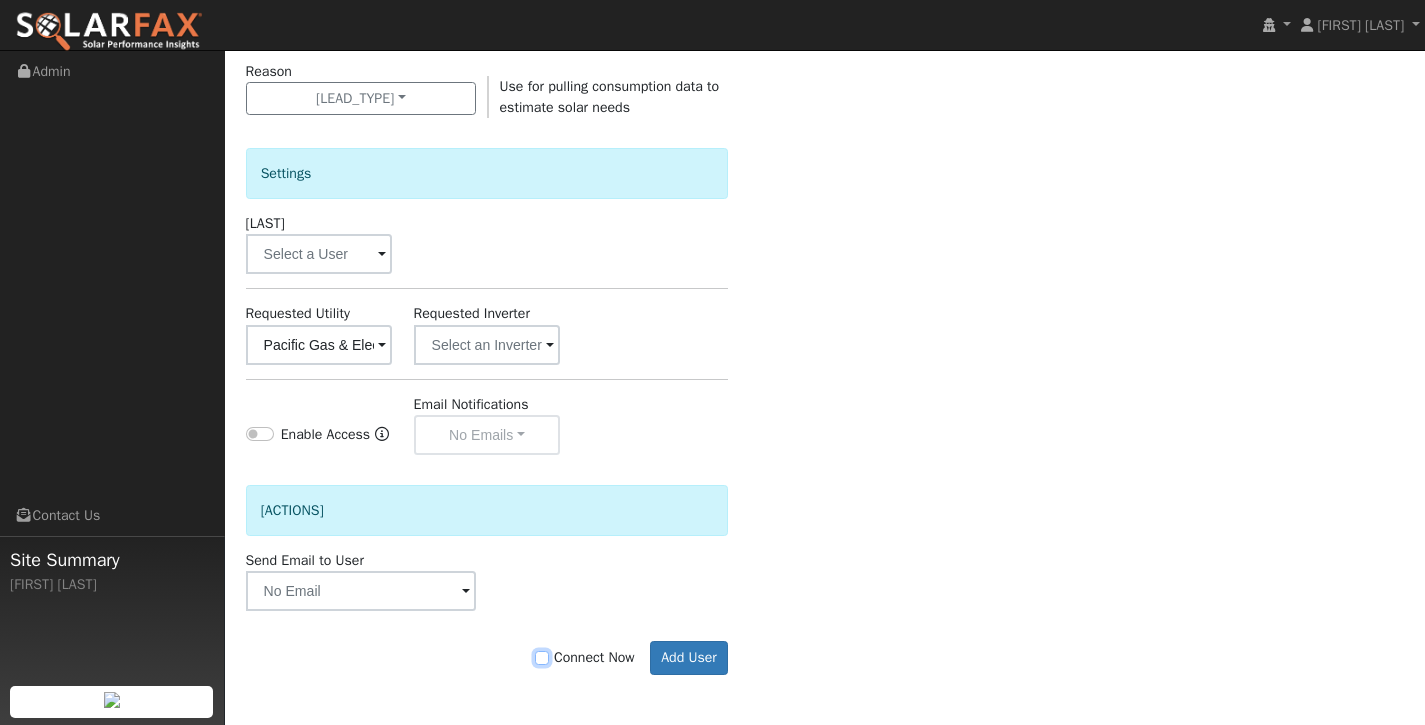 click on "Connect Now" at bounding box center (542, 658) 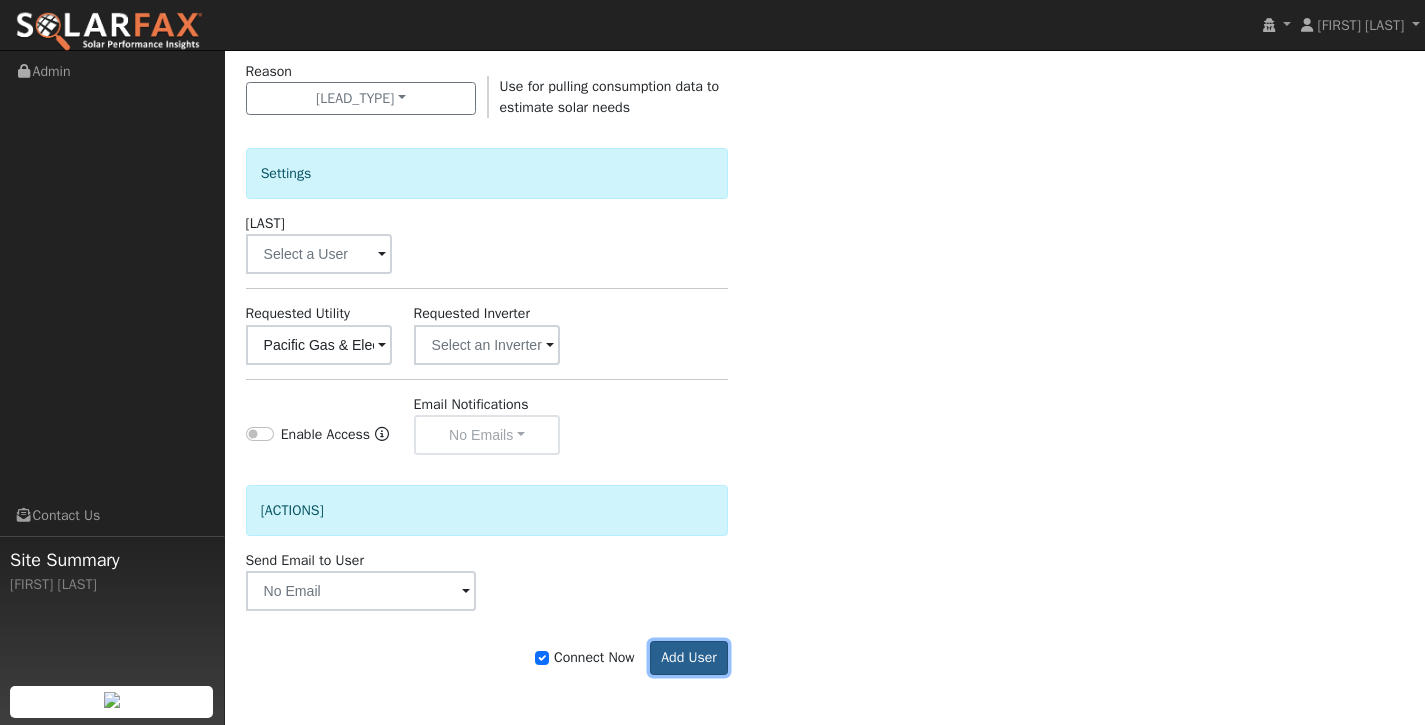 click on "Add User" at bounding box center [689, 658] 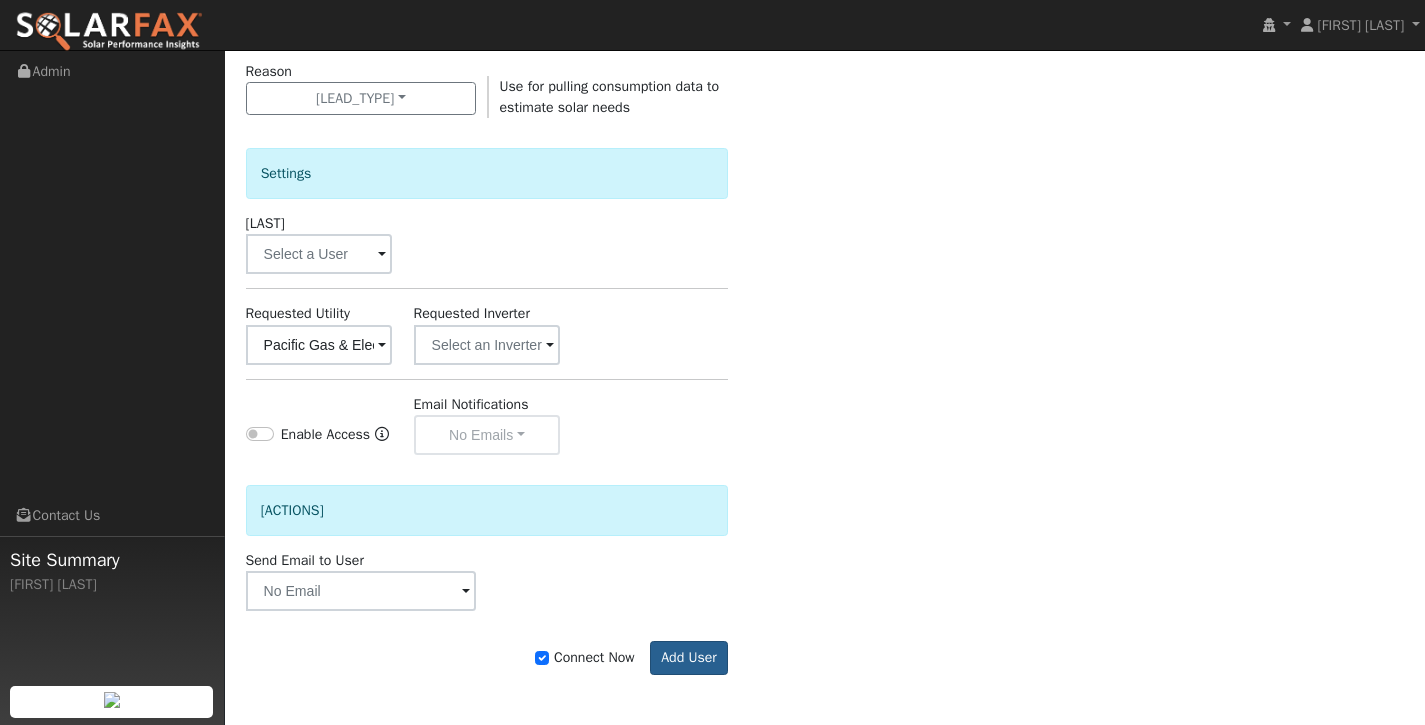 scroll, scrollTop: 570, scrollLeft: 0, axis: vertical 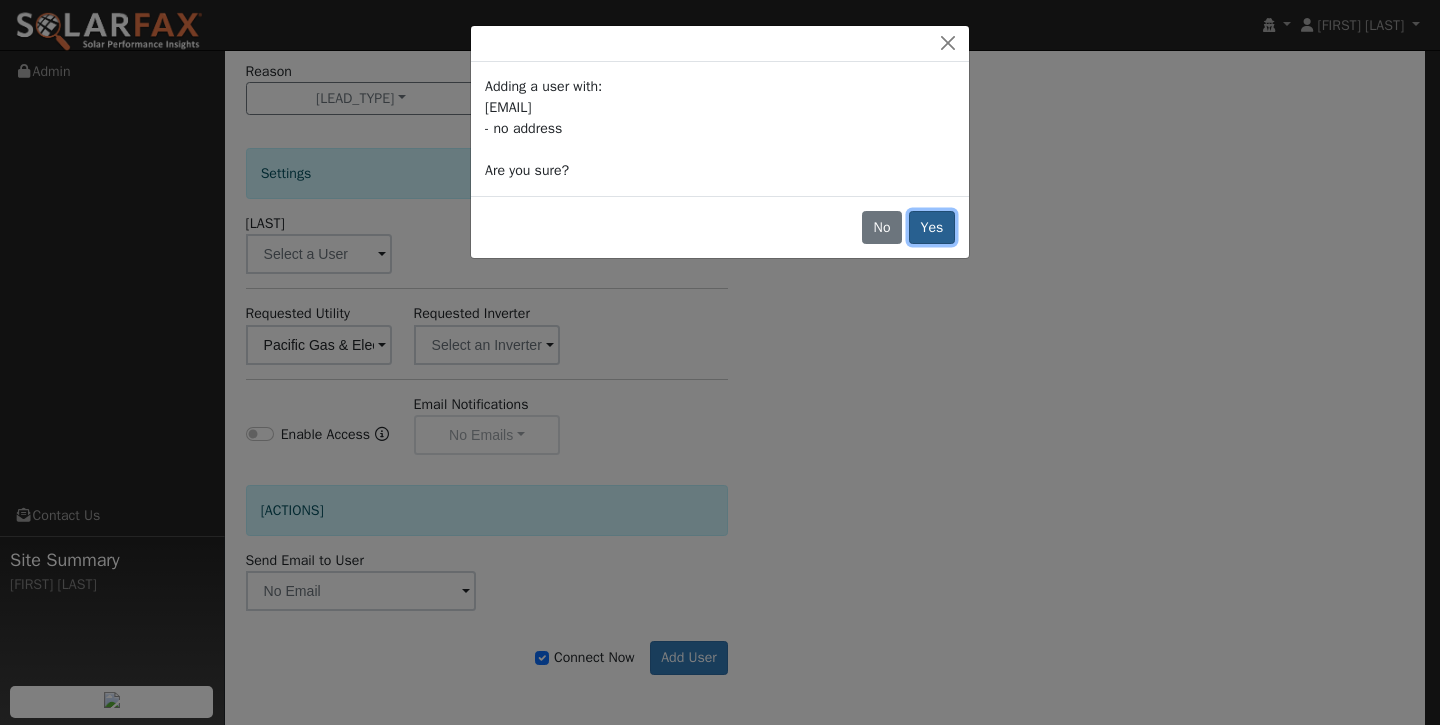 click on "Yes" at bounding box center [932, 228] 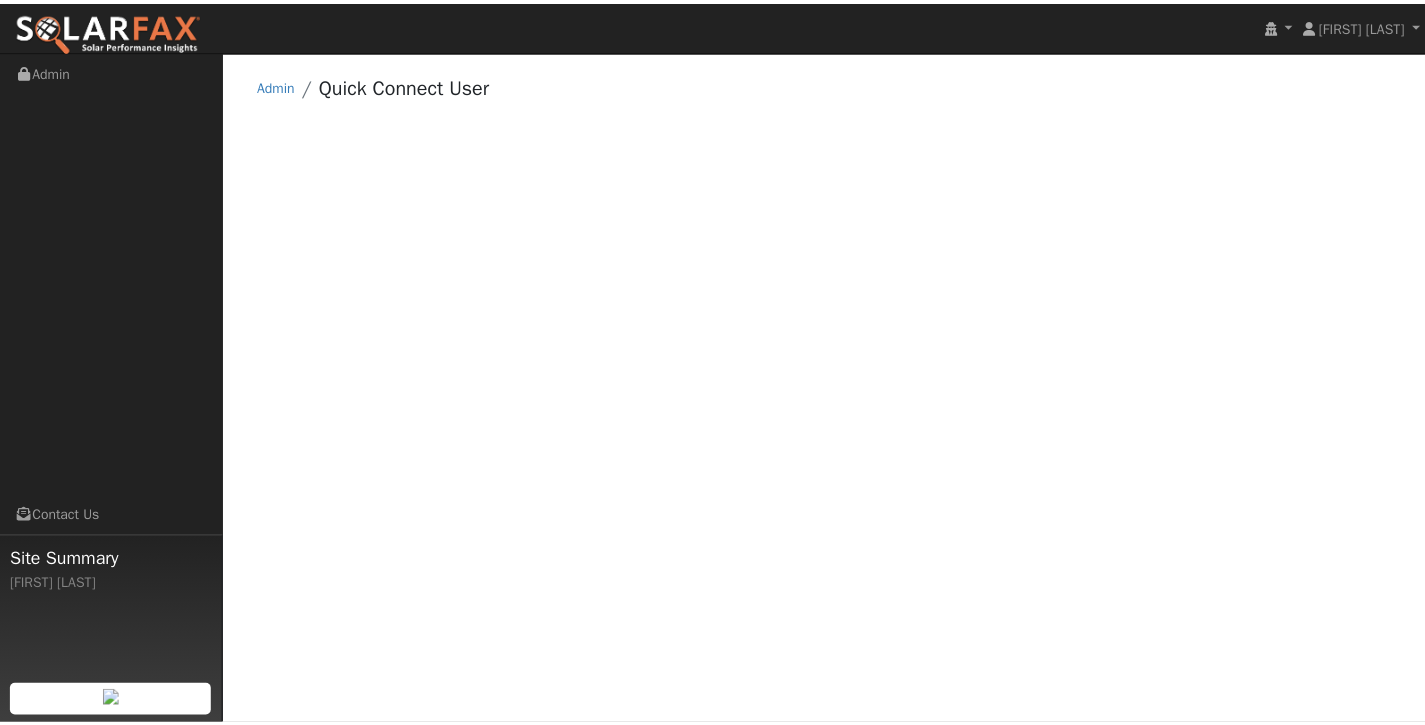 scroll, scrollTop: 0, scrollLeft: 0, axis: both 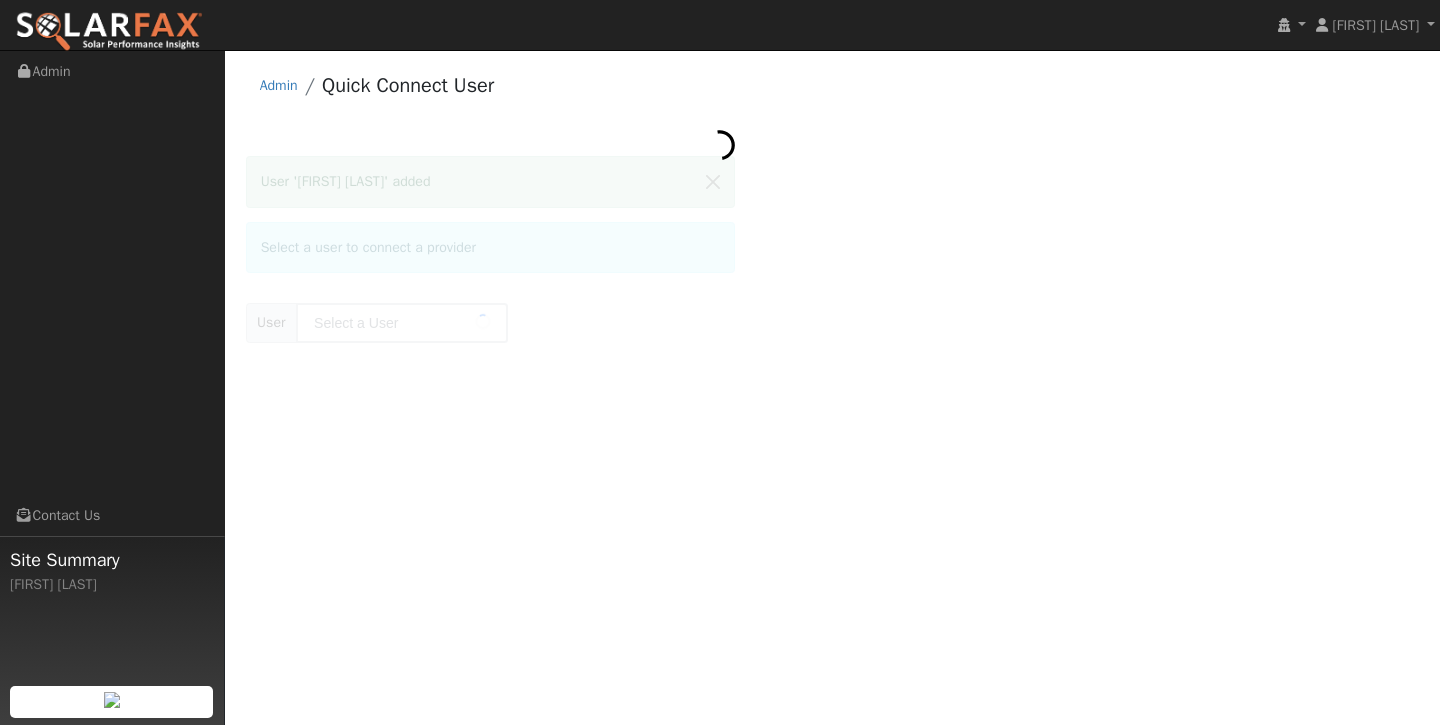 type on "[FIRST] [LAST]" 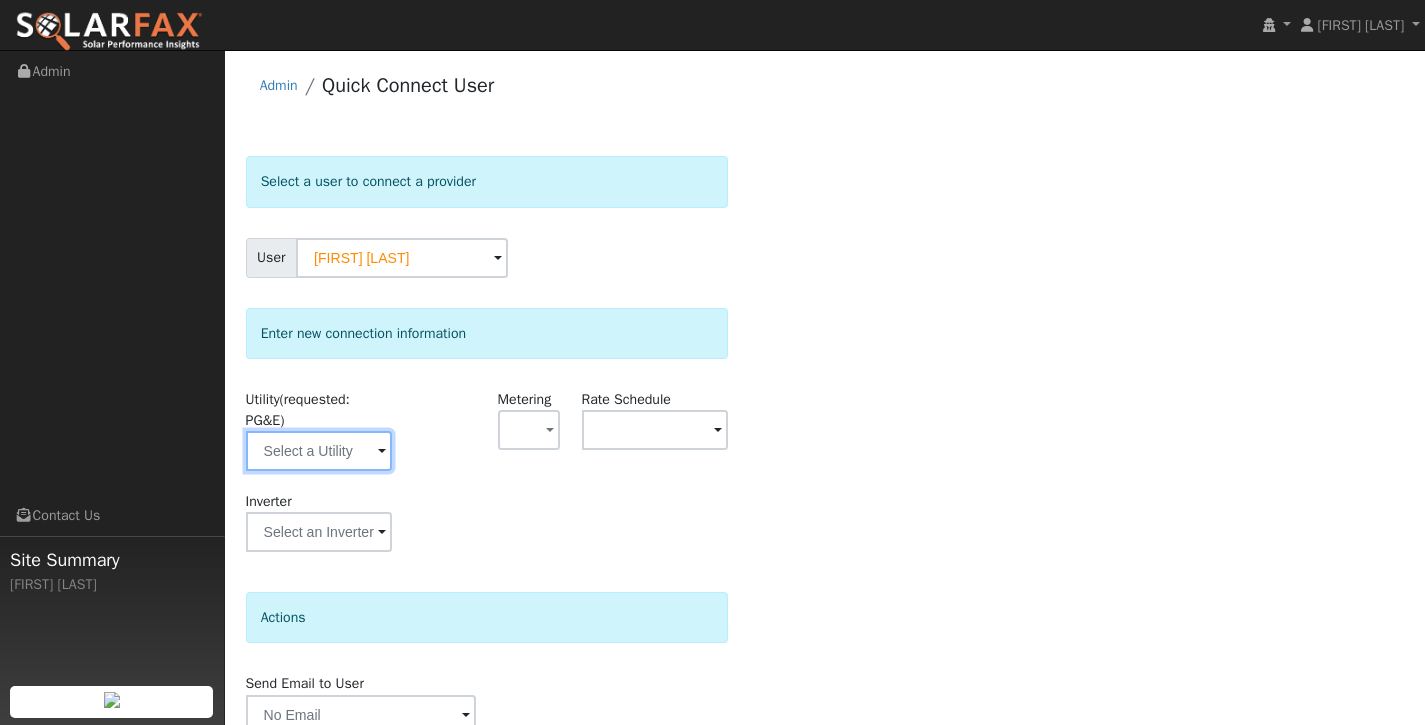 click at bounding box center [319, 451] 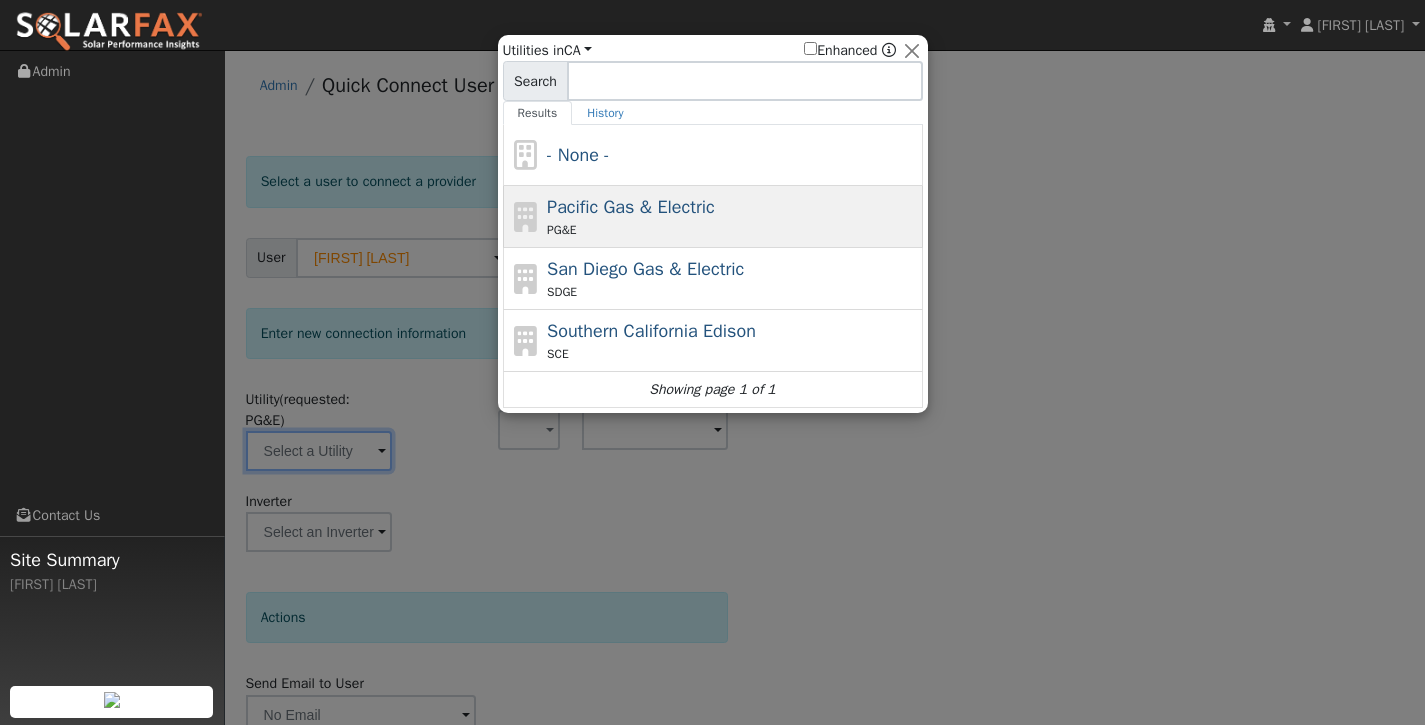 click on "Pacific Gas & Electric PG&E" 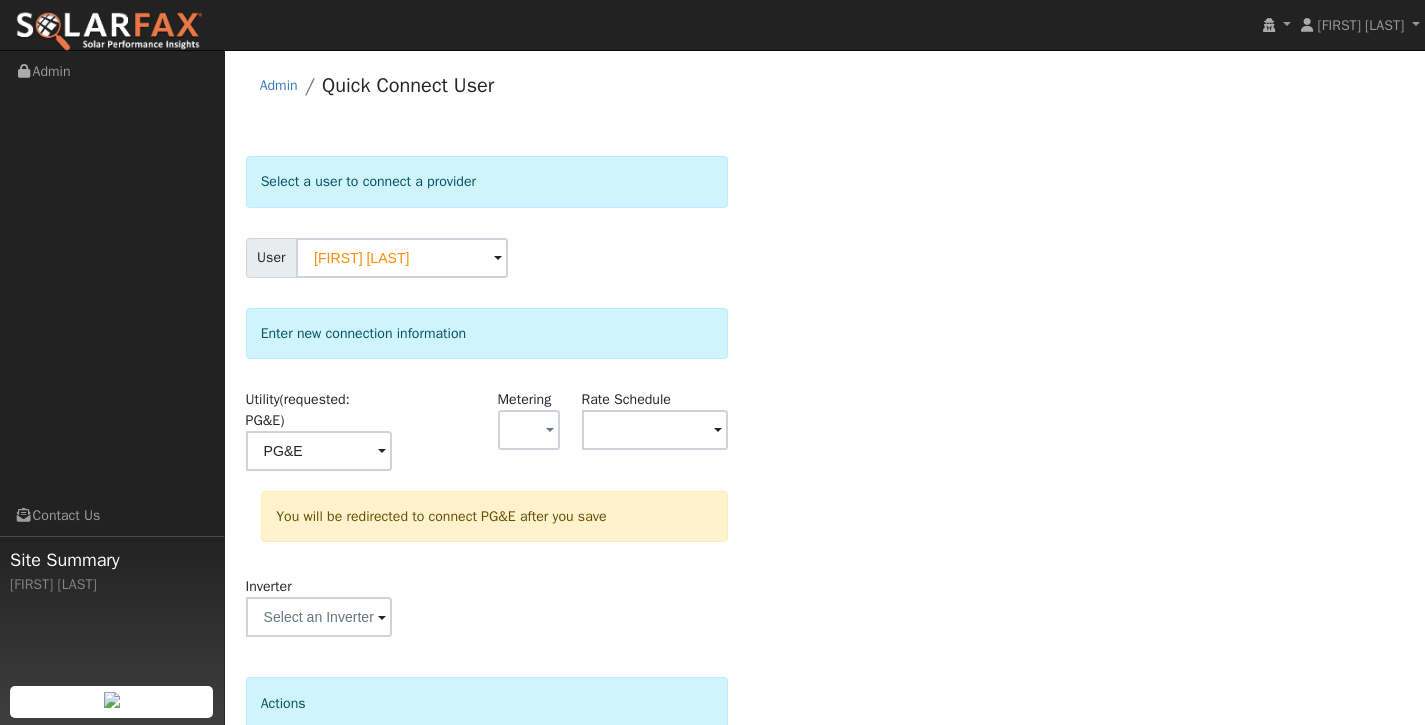 scroll, scrollTop: 178, scrollLeft: 0, axis: vertical 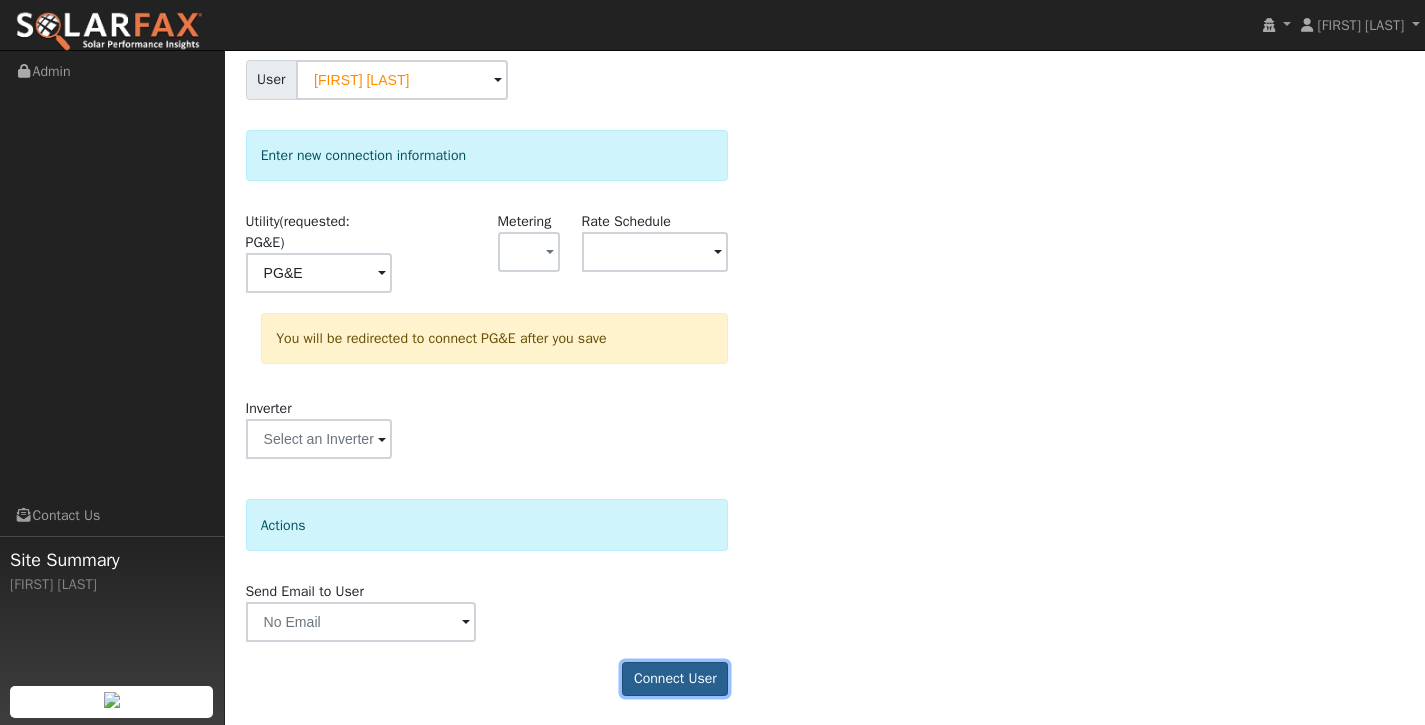 click on "Connect User" at bounding box center (675, 679) 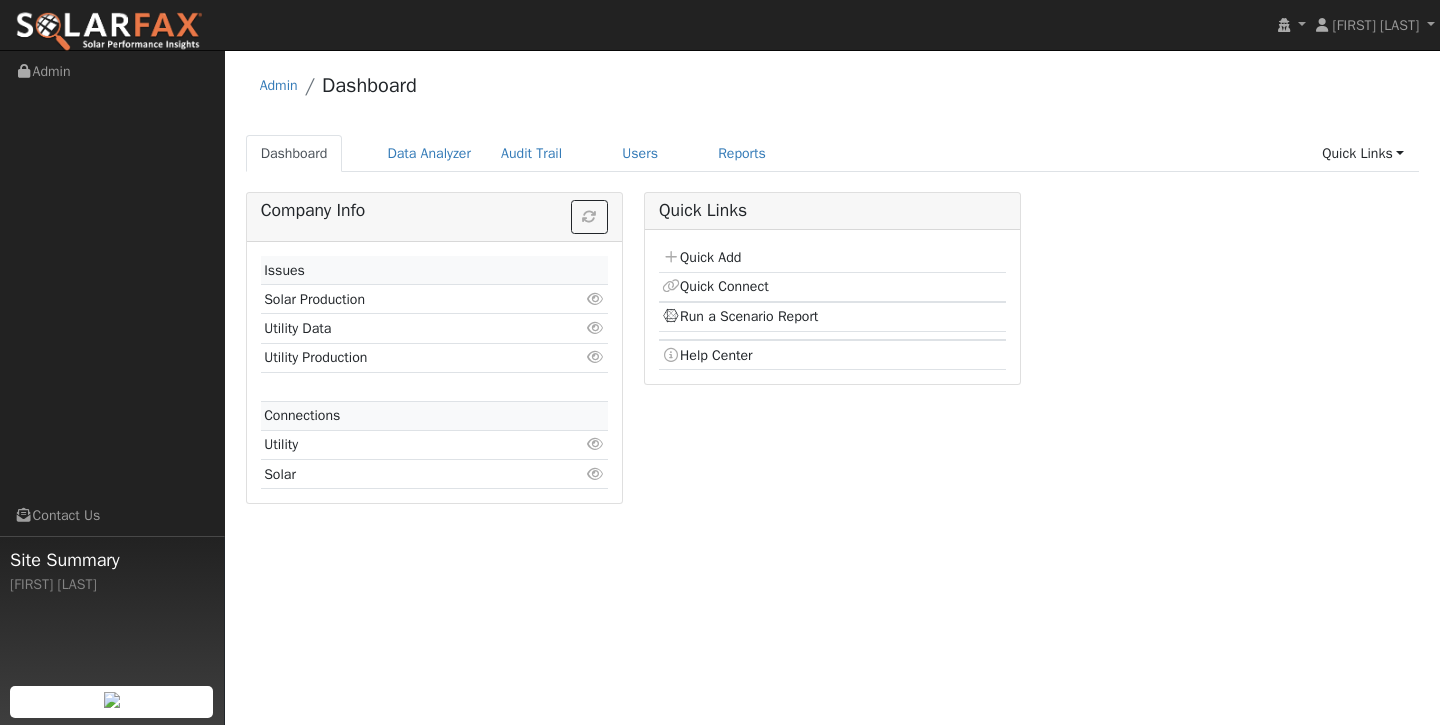 scroll, scrollTop: 0, scrollLeft: 0, axis: both 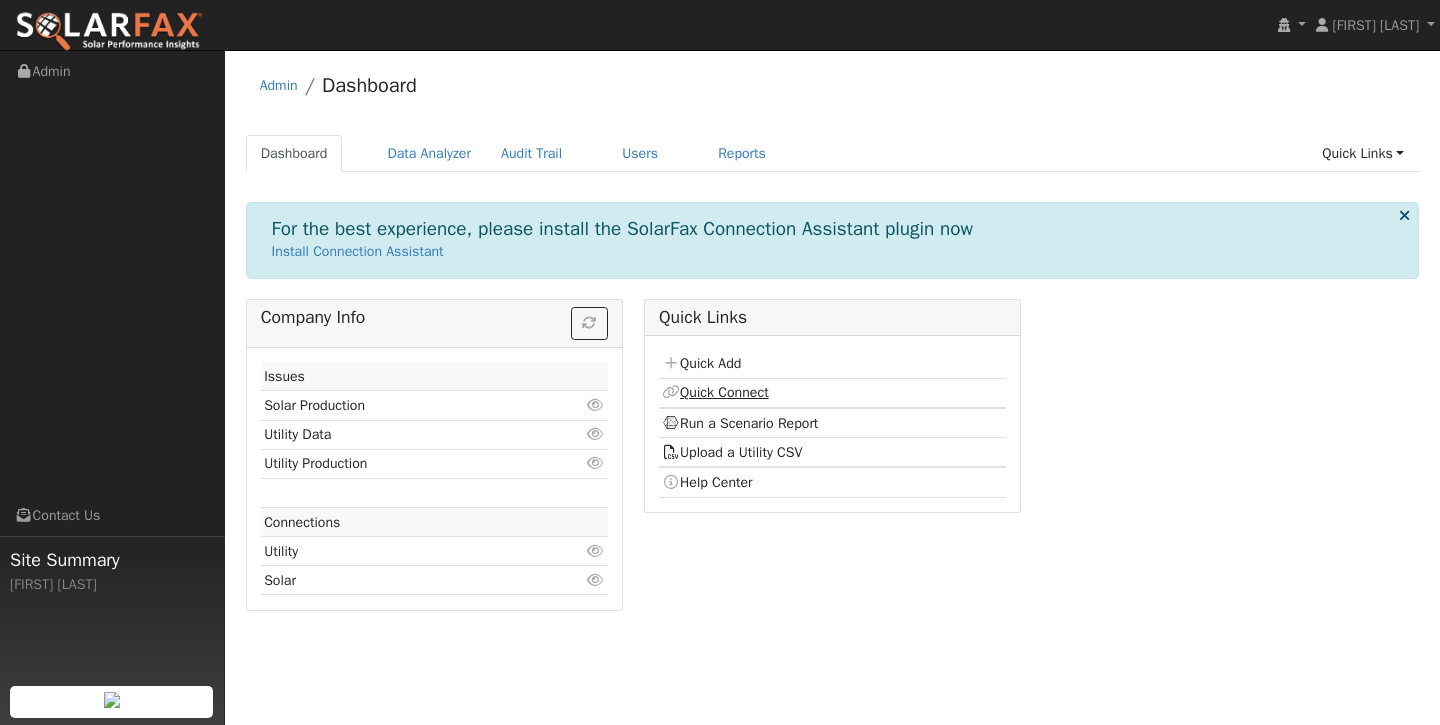 click on "Quick Connect" at bounding box center [715, 392] 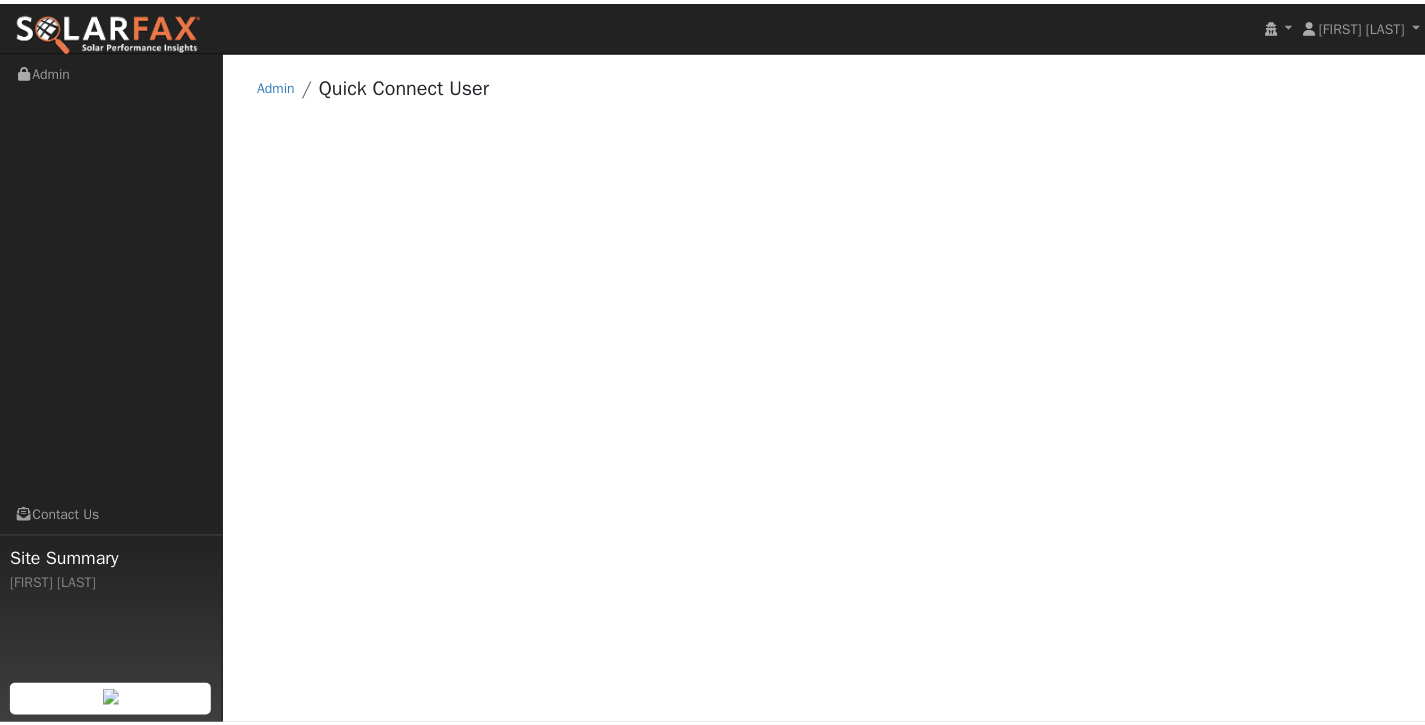 scroll, scrollTop: 0, scrollLeft: 0, axis: both 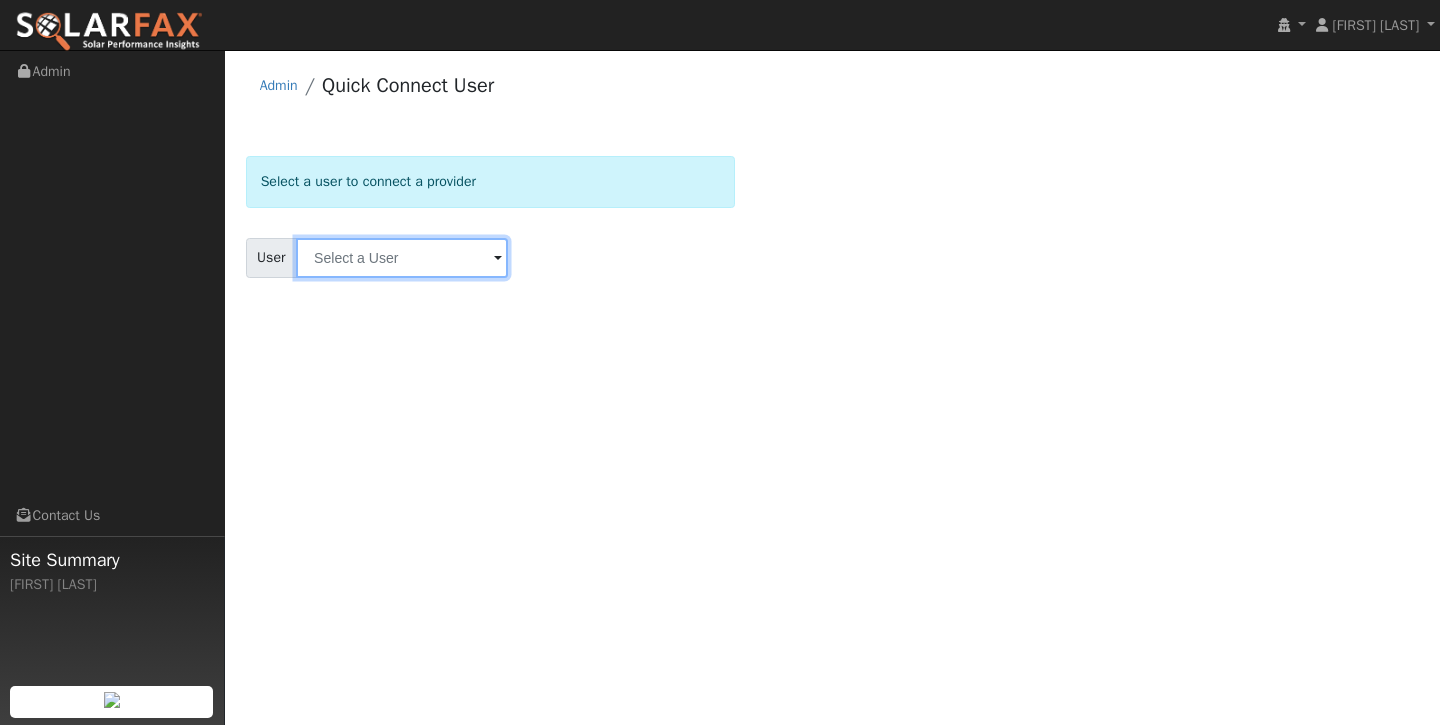 click at bounding box center [402, 258] 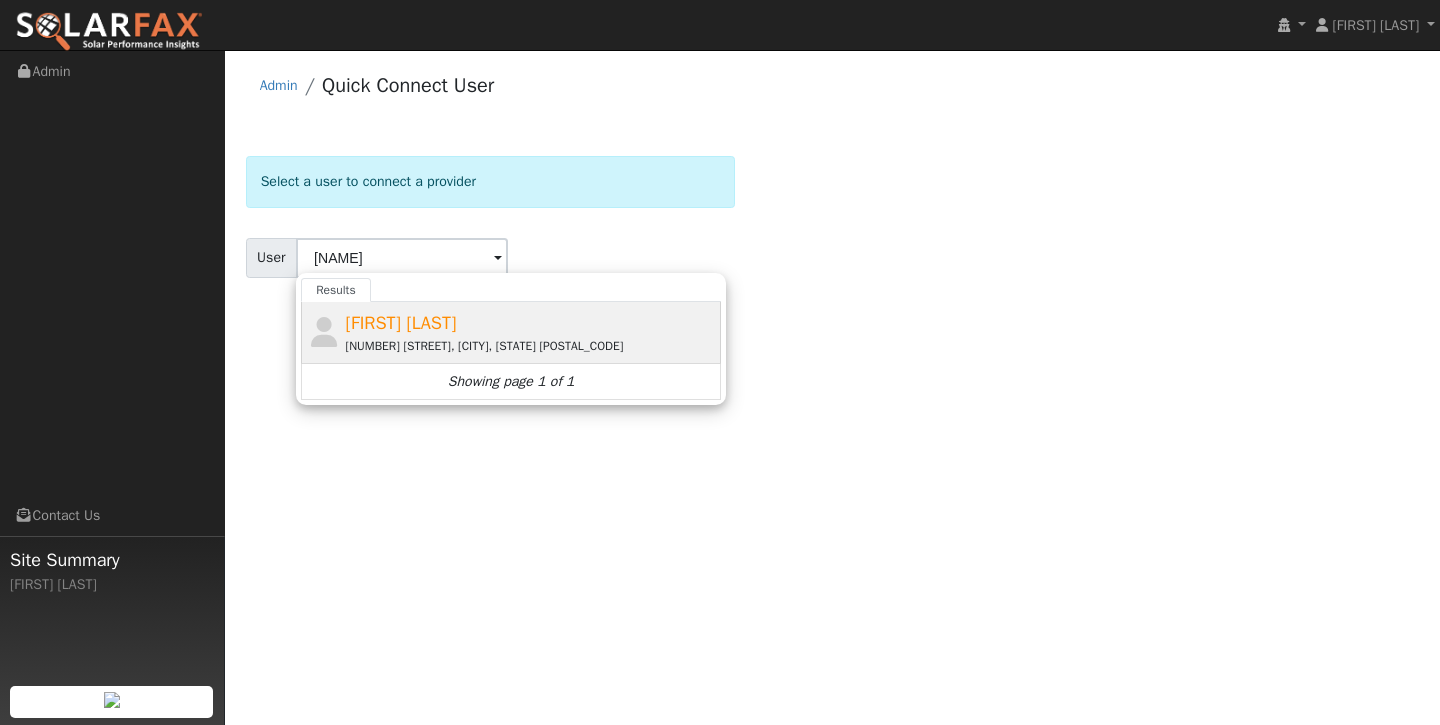 click on "[FIRST] [LAST]" at bounding box center (401, 323) 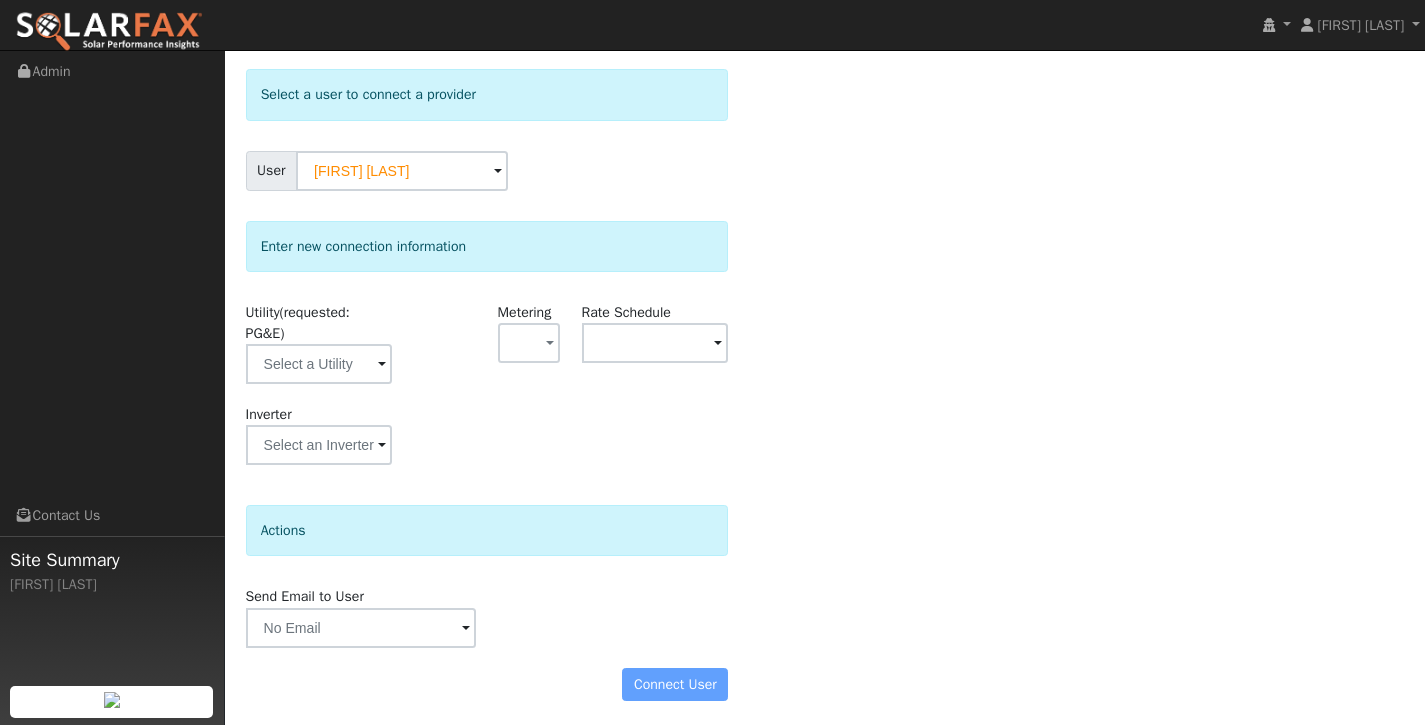 scroll, scrollTop: 93, scrollLeft: 0, axis: vertical 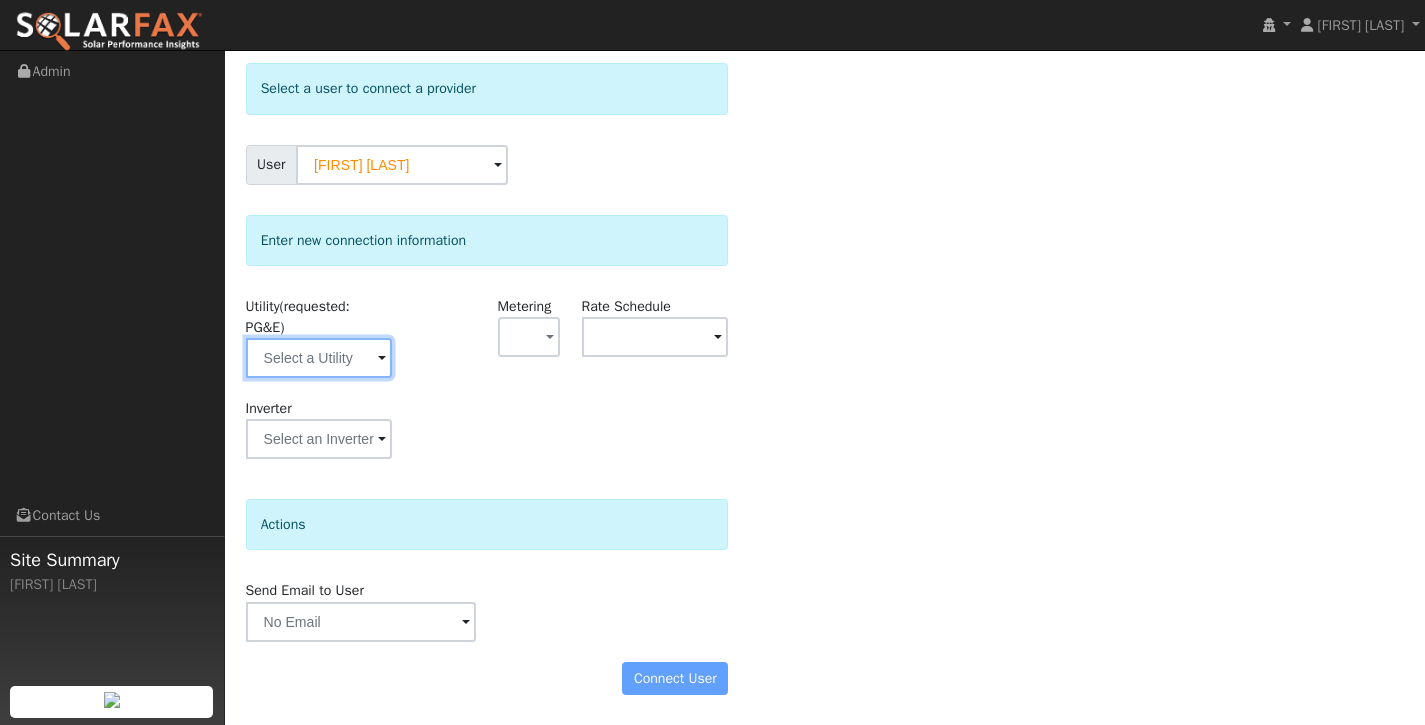 click at bounding box center (319, 358) 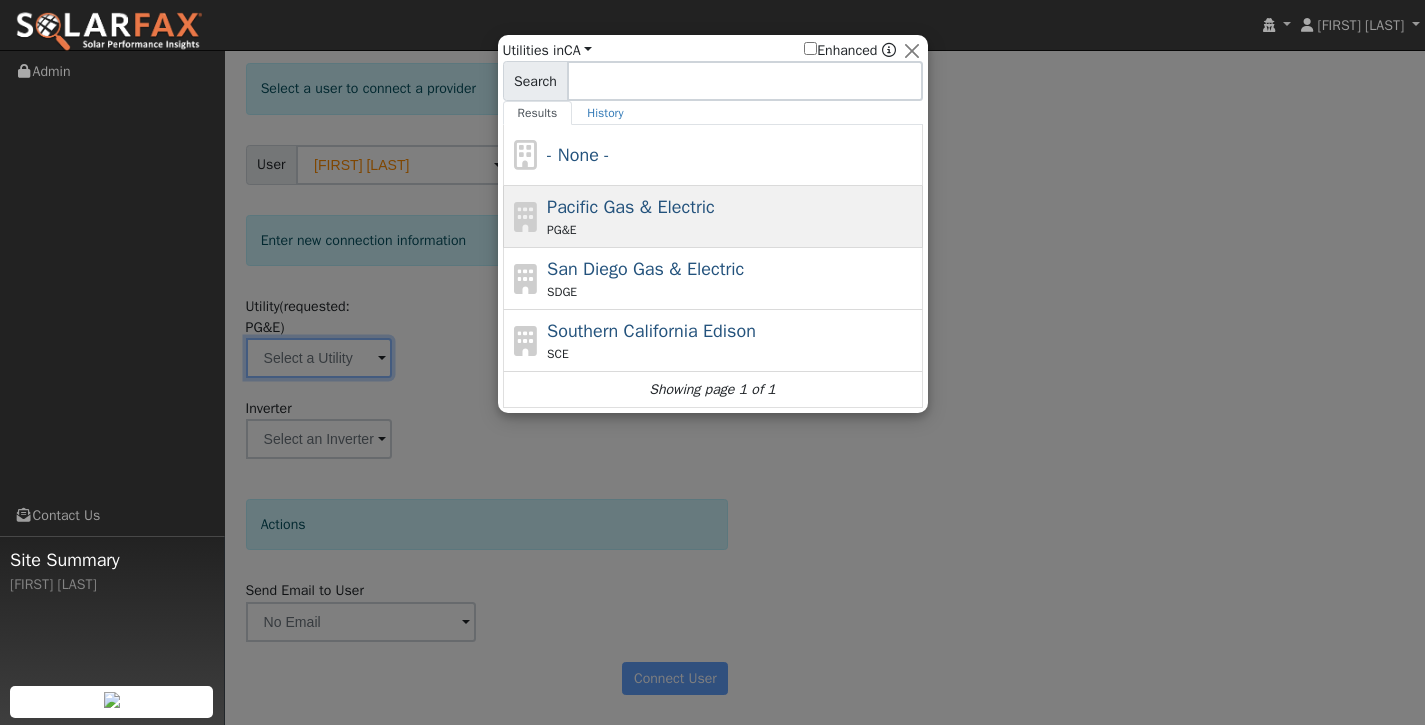 click on "Pacific Gas & Electric PG&E" at bounding box center [732, 216] 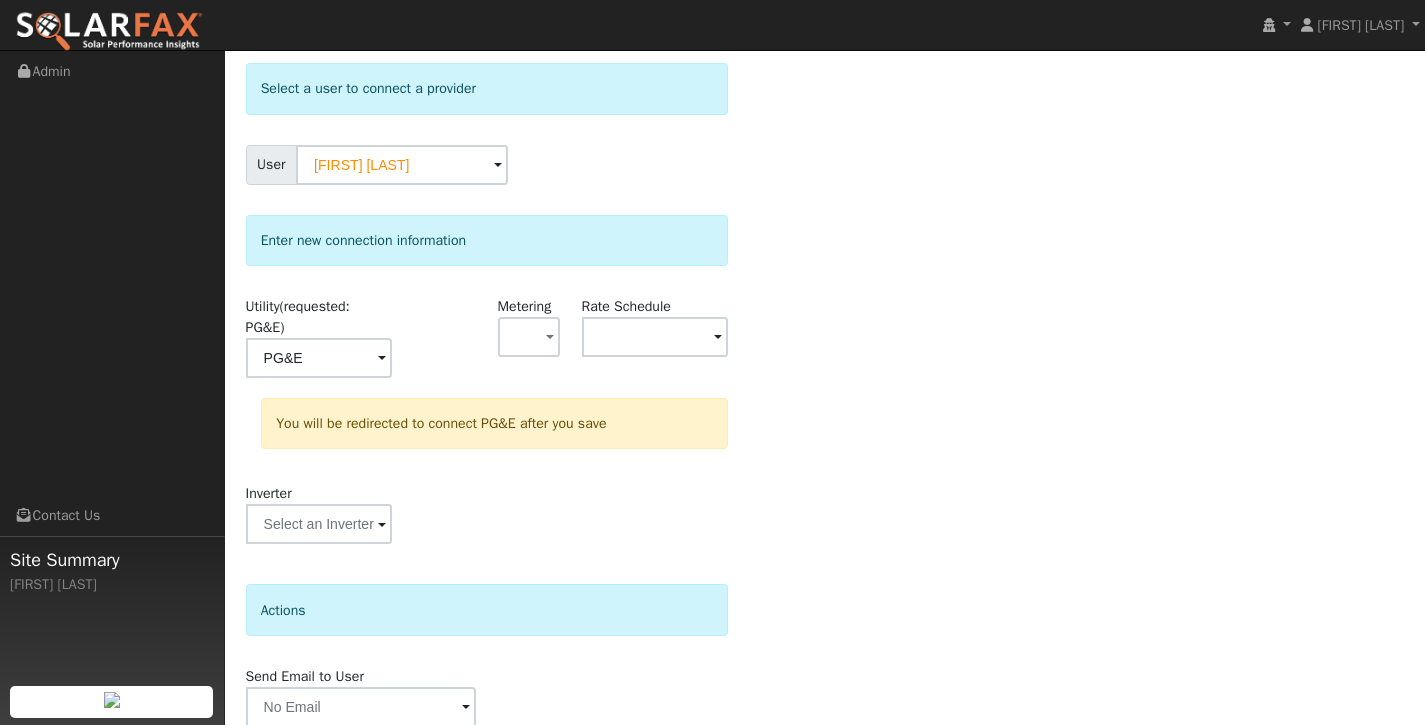 scroll, scrollTop: 178, scrollLeft: 0, axis: vertical 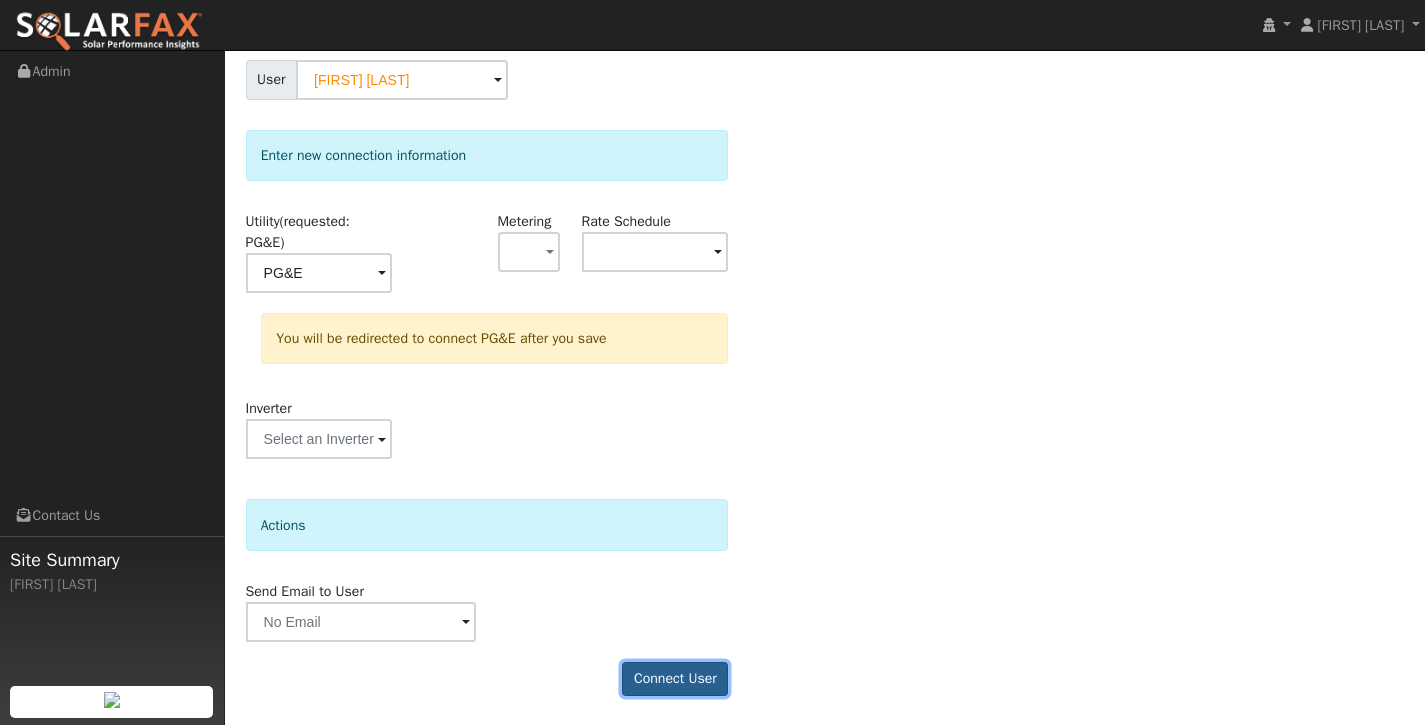 click on "Connect User" at bounding box center (675, 679) 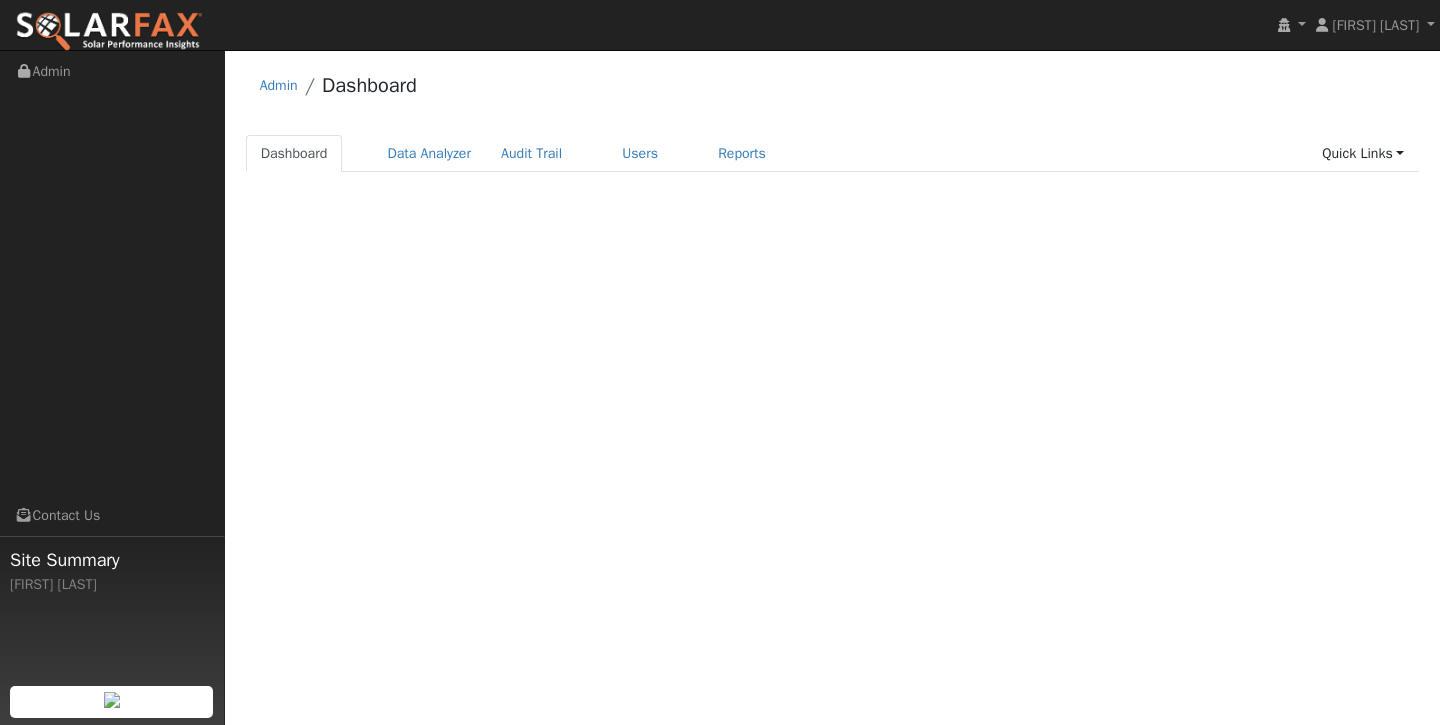 scroll, scrollTop: 0, scrollLeft: 0, axis: both 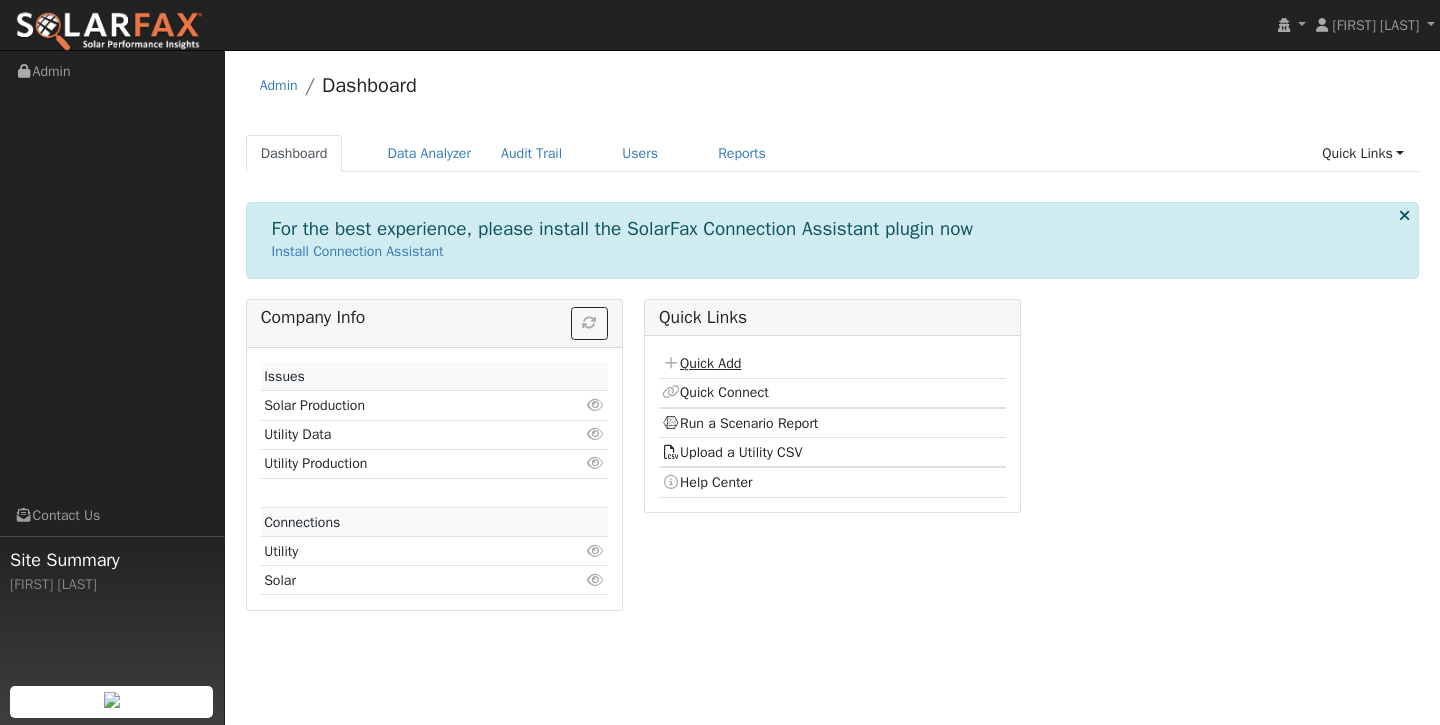 click on "Quick Add" at bounding box center [701, 363] 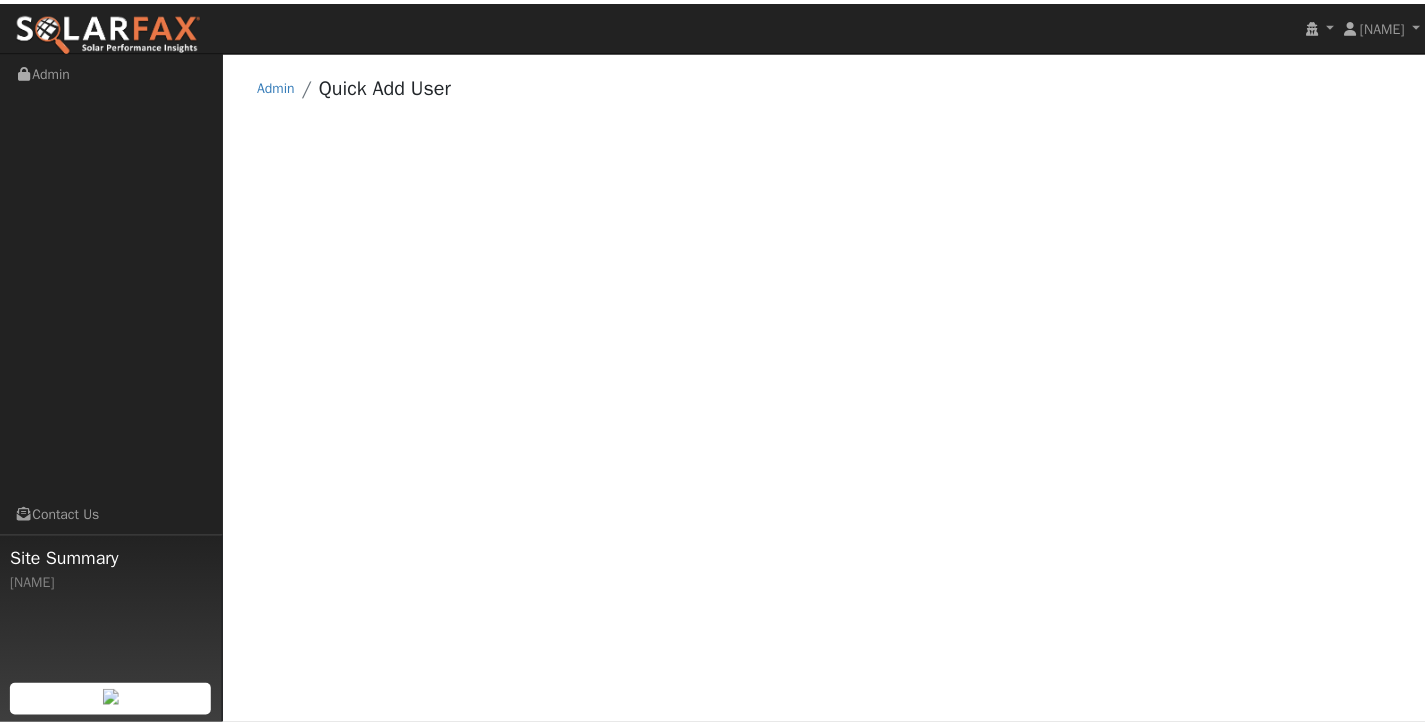 scroll, scrollTop: 0, scrollLeft: 0, axis: both 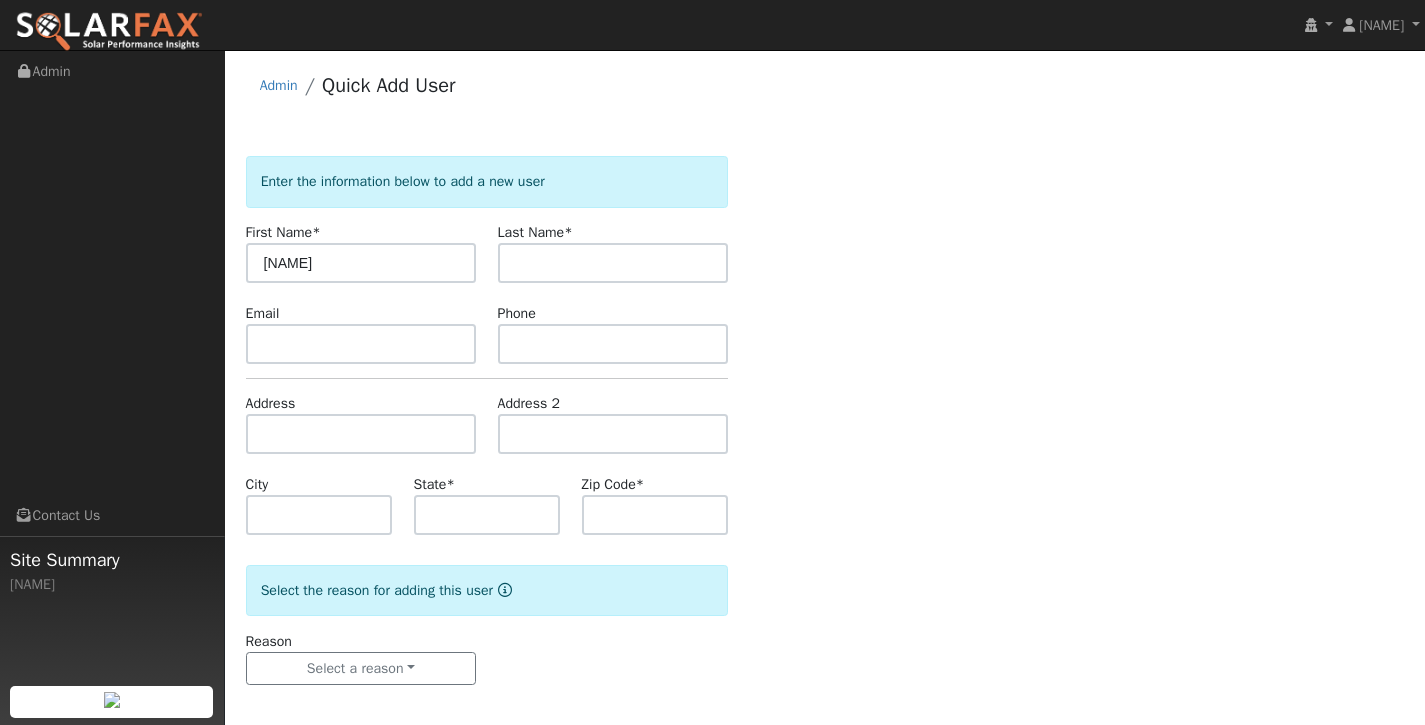 type on "[NAME]" 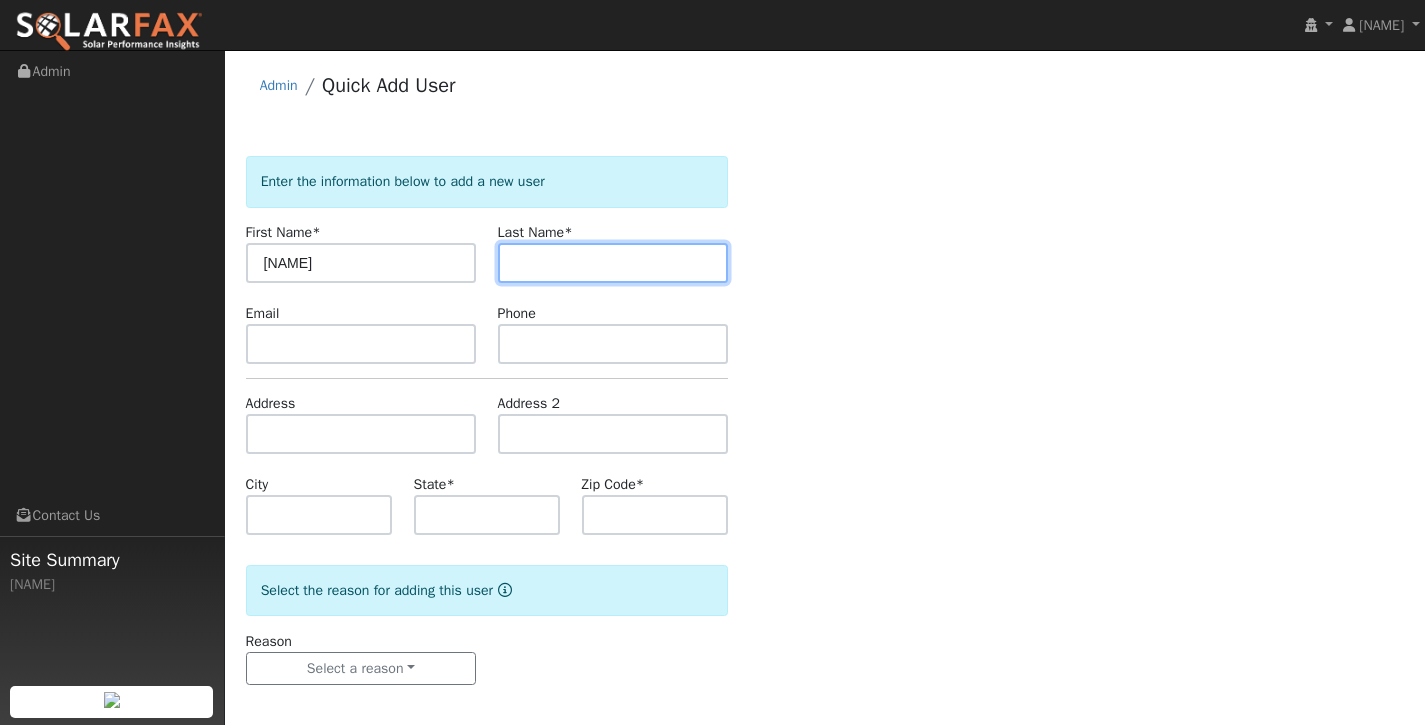 click at bounding box center (613, 263) 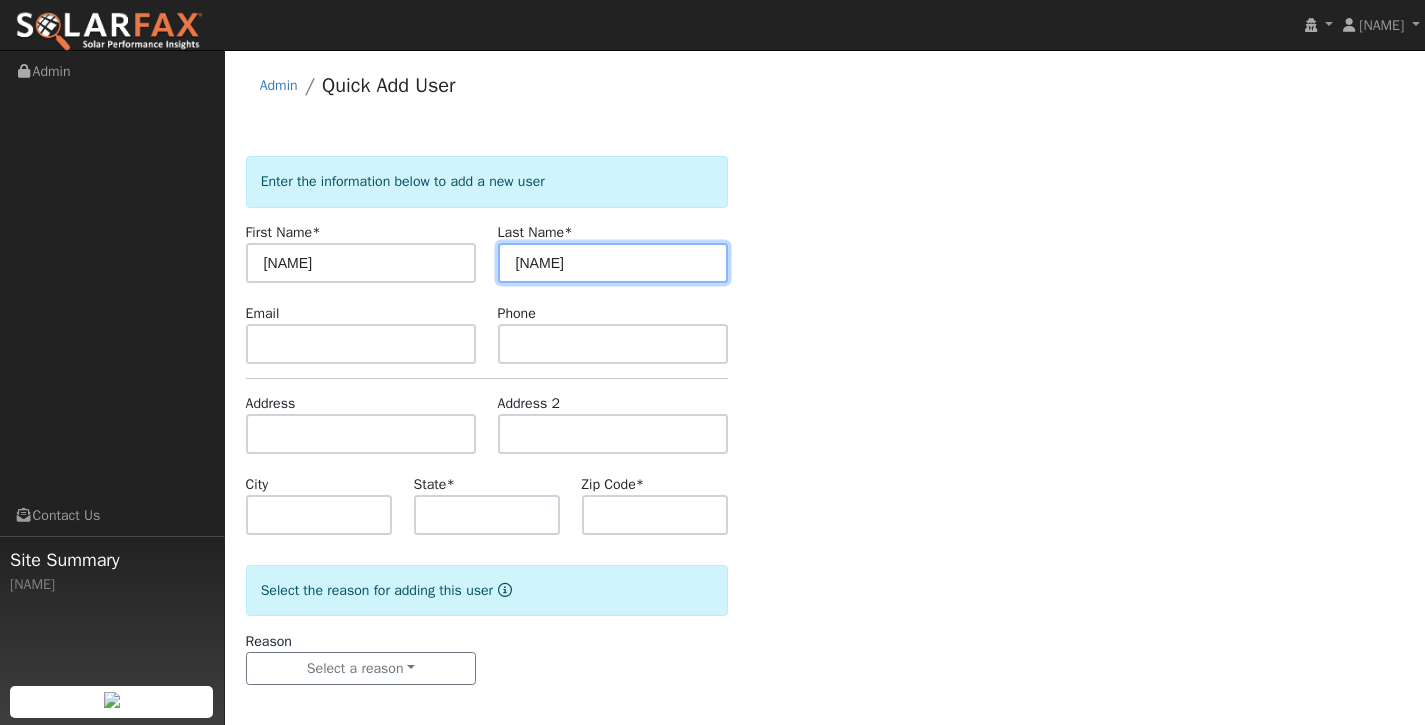 type on "ray" 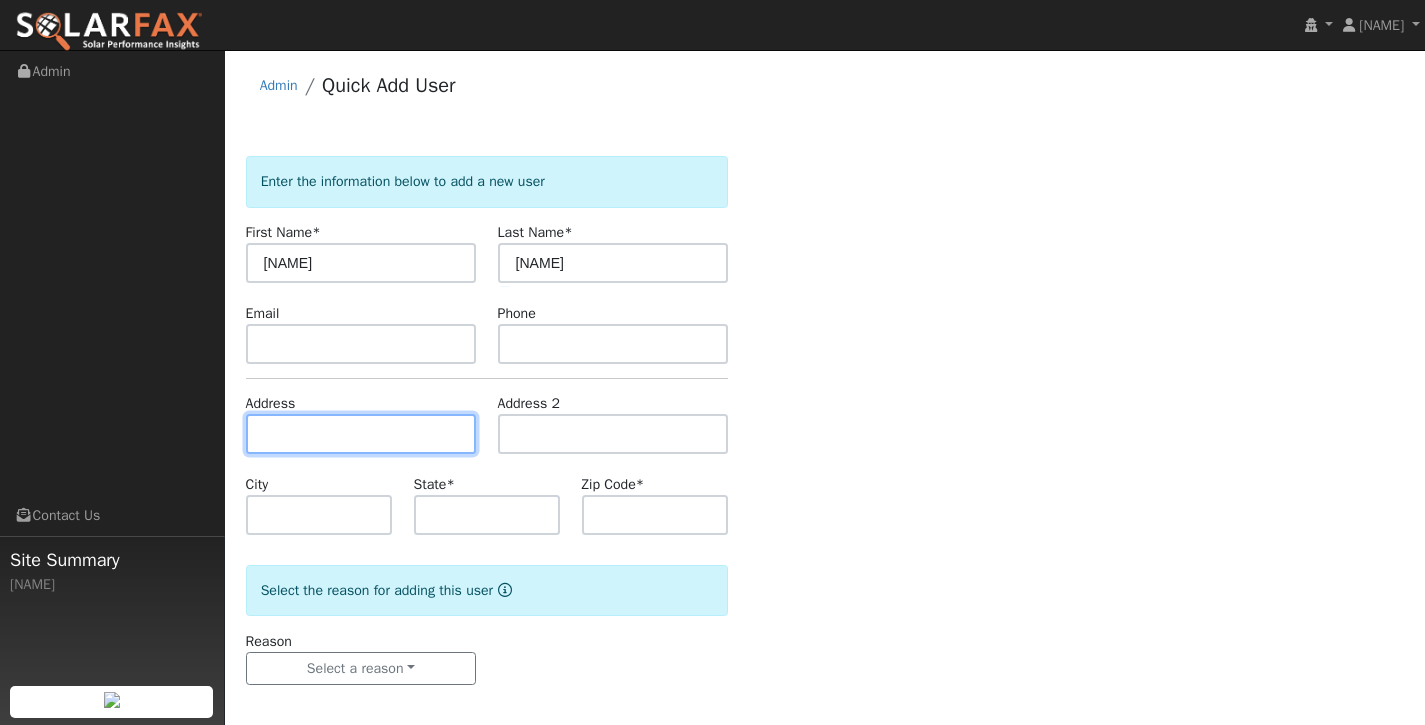 click at bounding box center [361, 434] 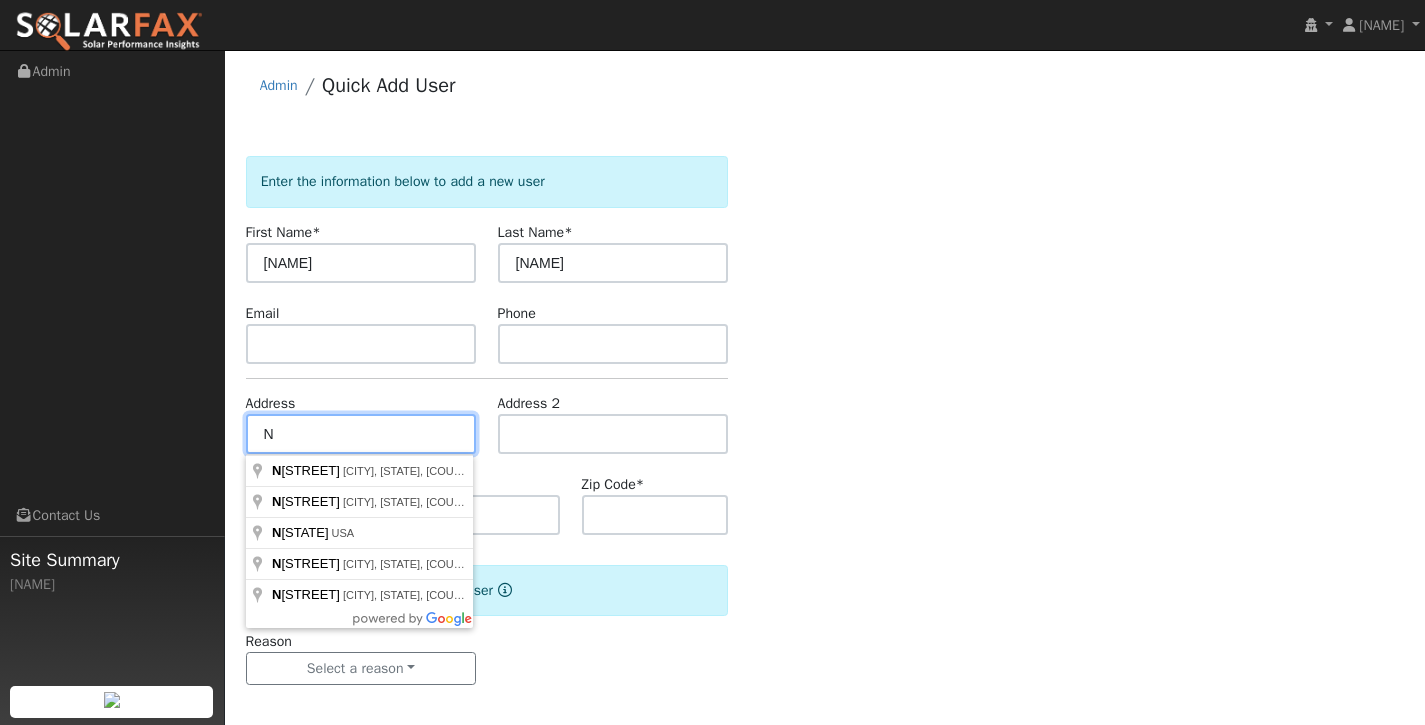type on "N" 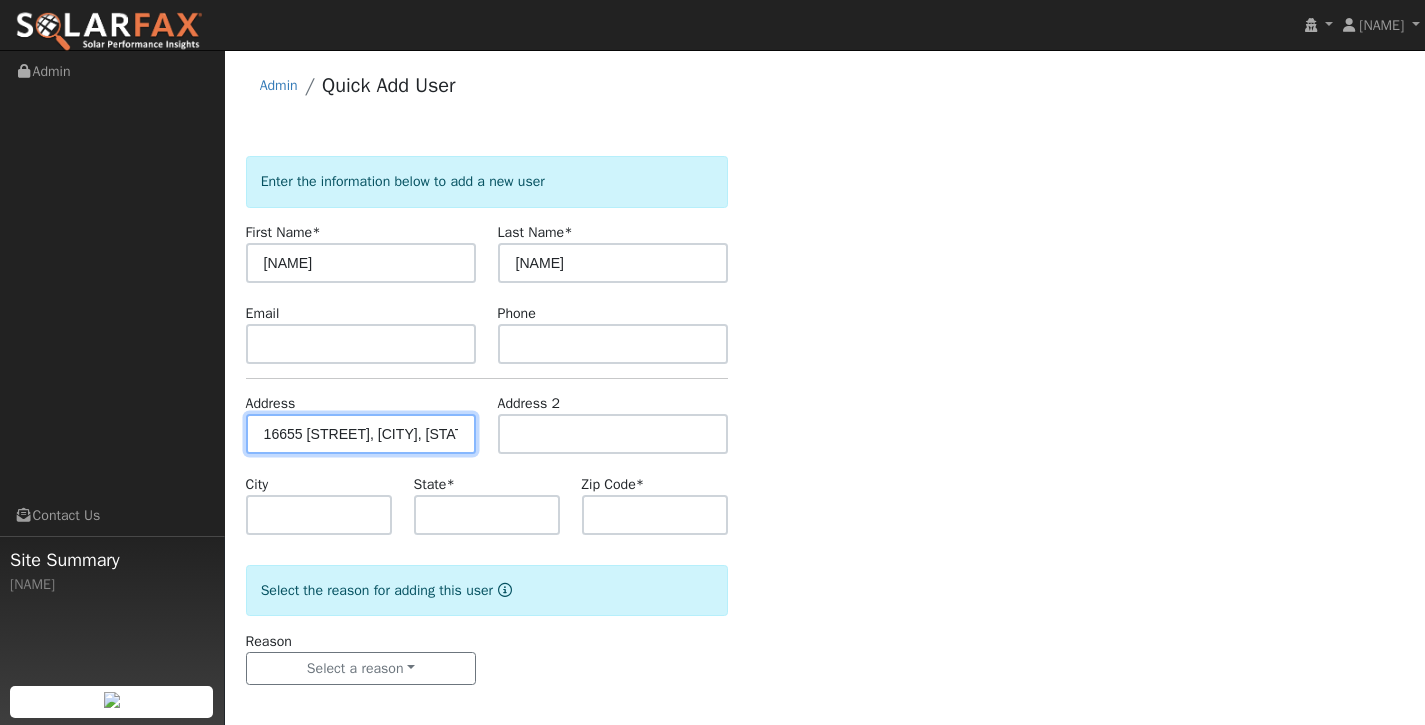 type on "16655 Tide Road" 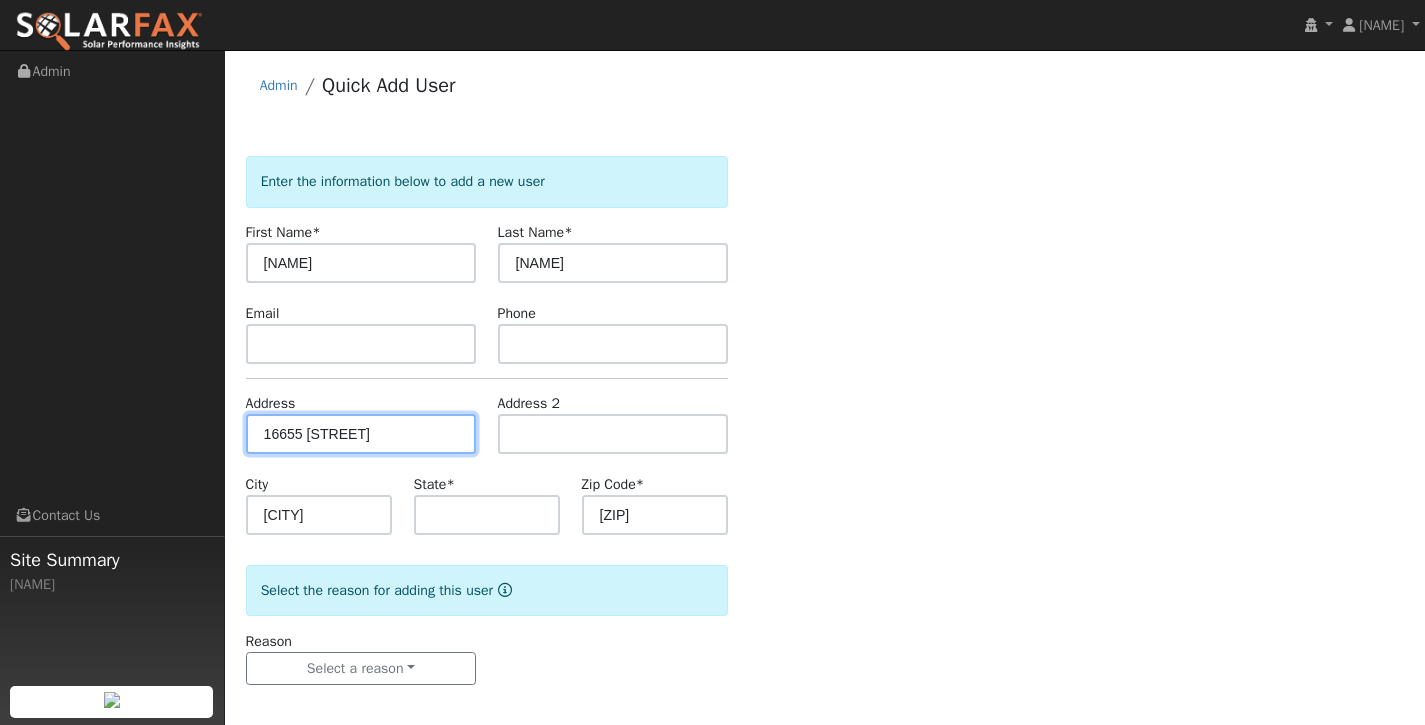 scroll, scrollTop: 0, scrollLeft: 0, axis: both 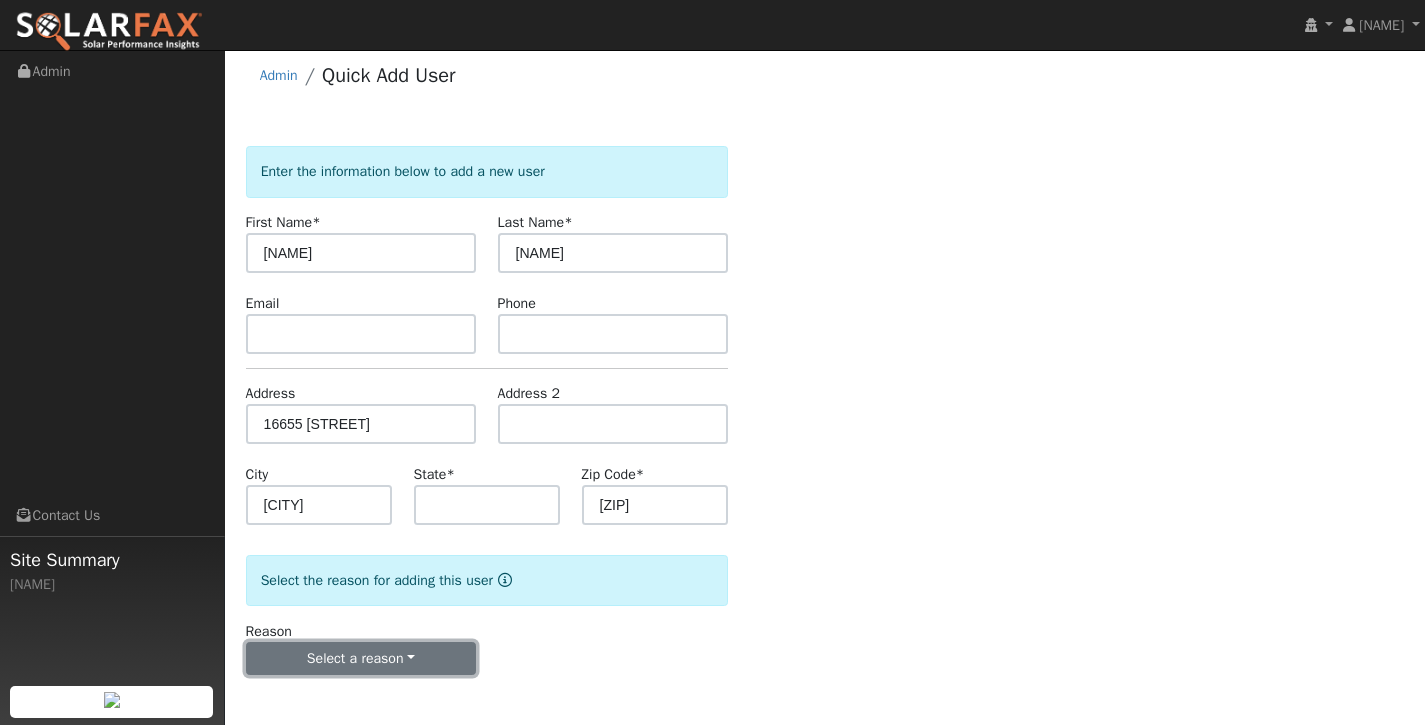 click on "Select a reason" at bounding box center (361, 659) 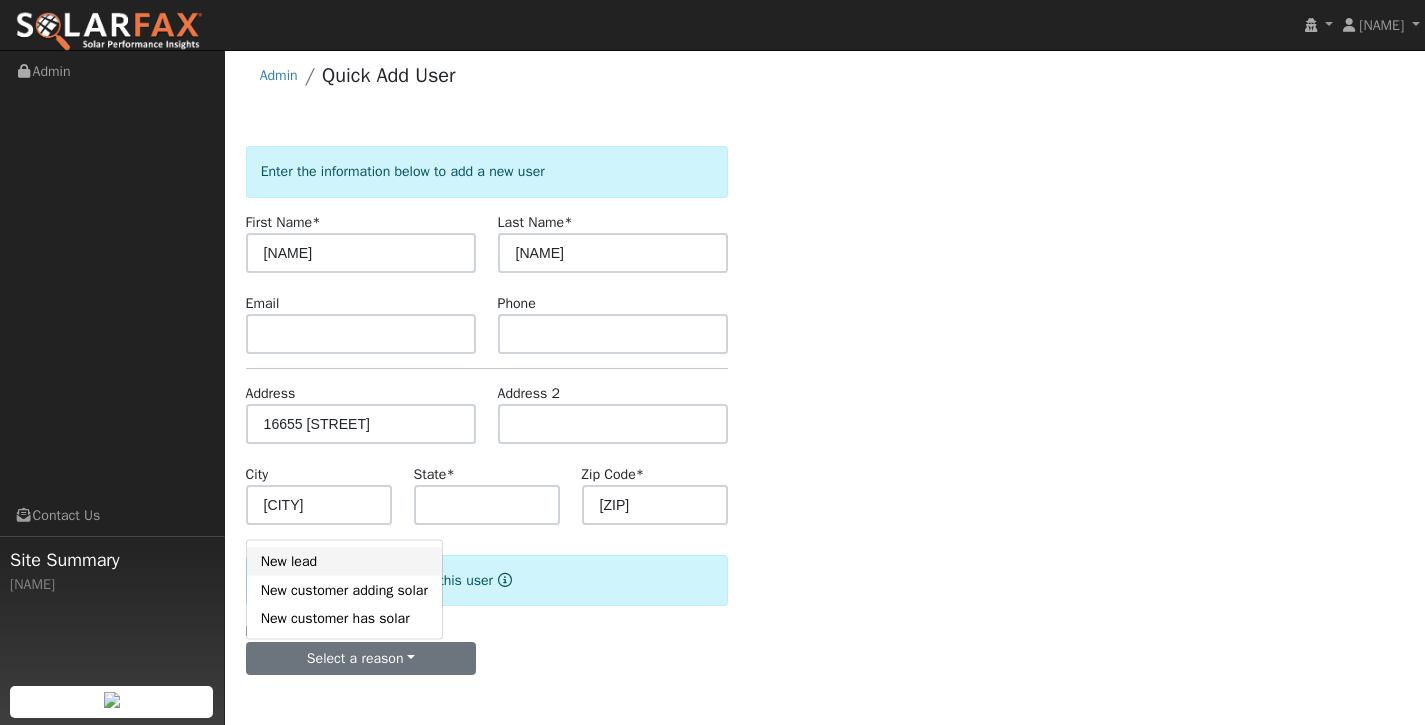 click on "New lead" at bounding box center (344, 561) 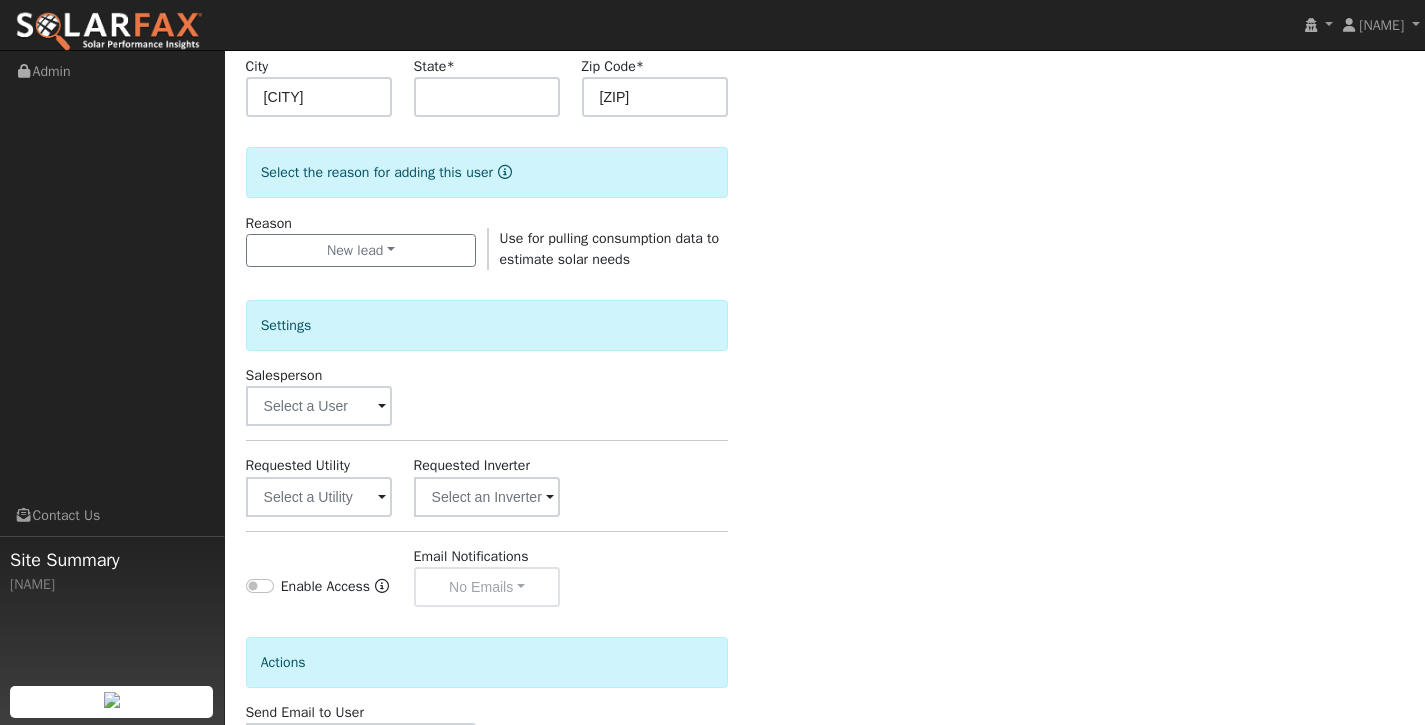 scroll, scrollTop: 369, scrollLeft: 0, axis: vertical 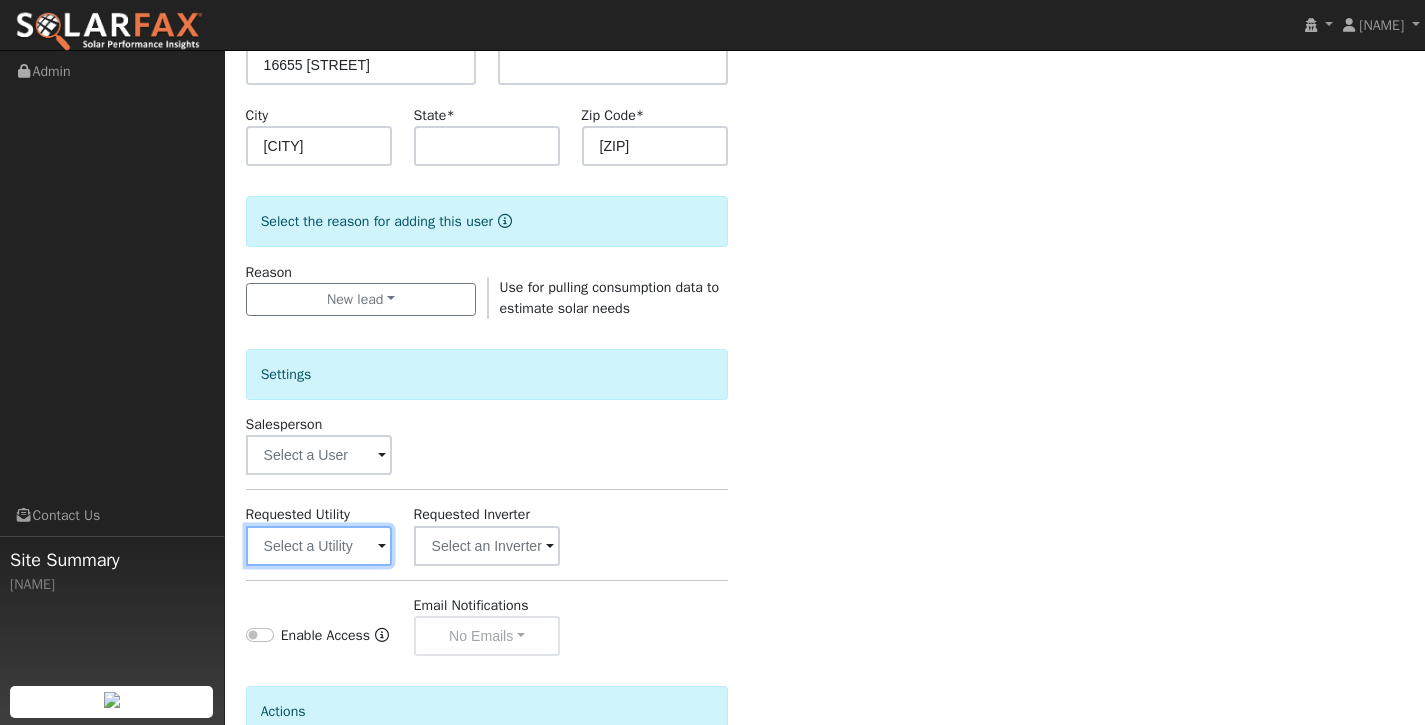 click at bounding box center (319, 546) 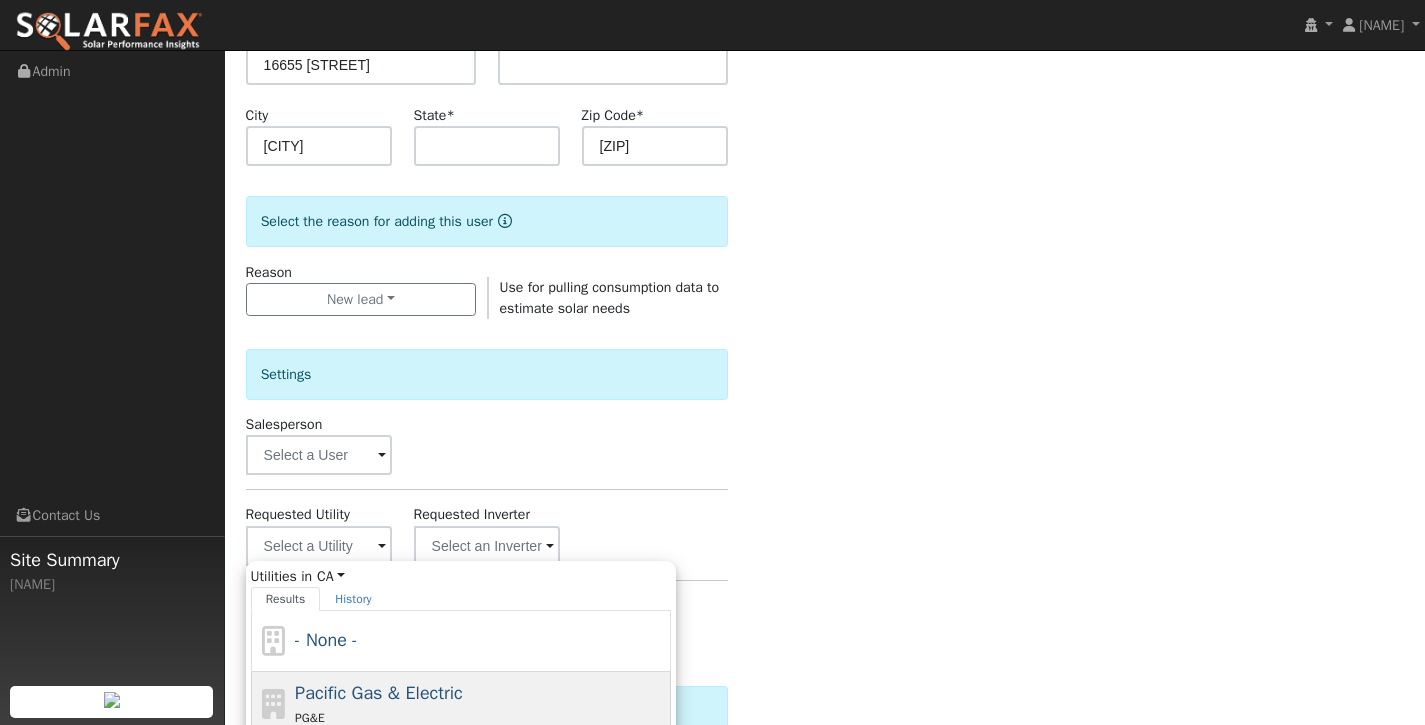 click on "Pacific Gas & Electric" at bounding box center [379, 693] 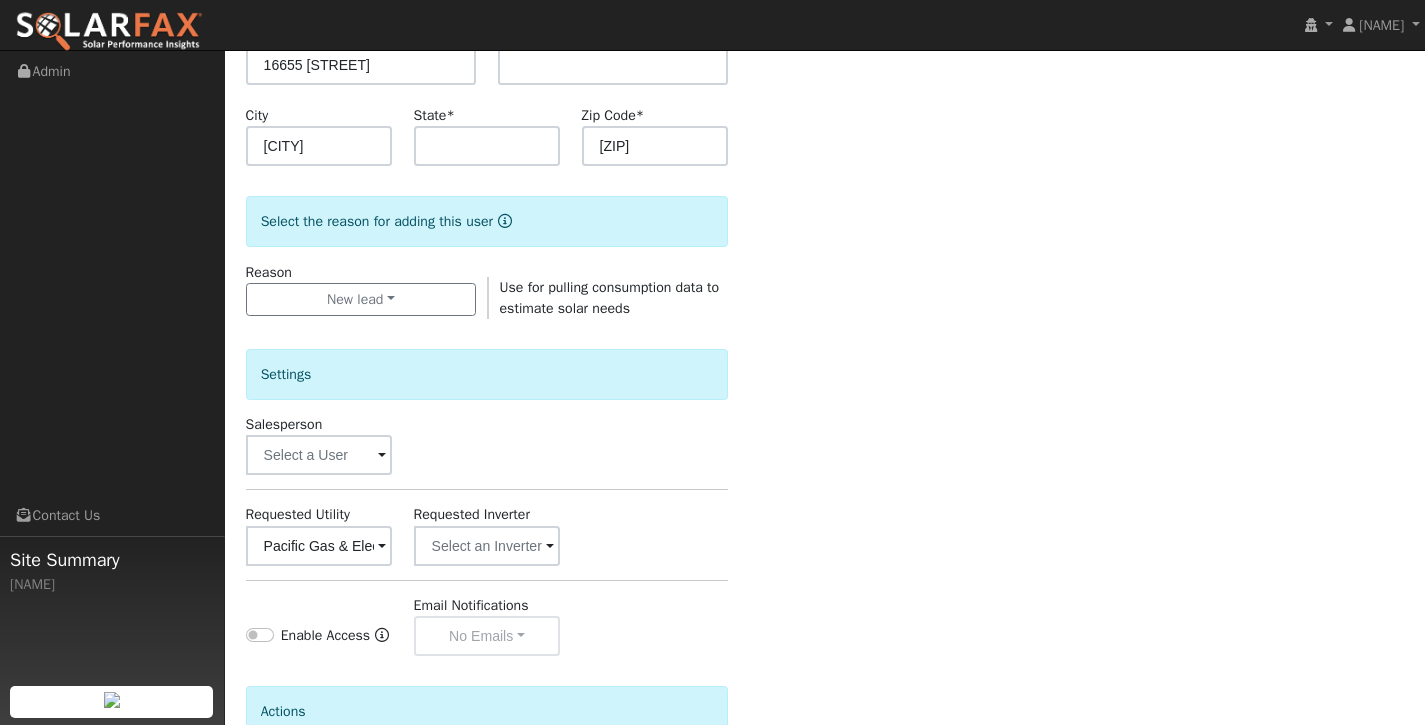 scroll, scrollTop: 583, scrollLeft: 0, axis: vertical 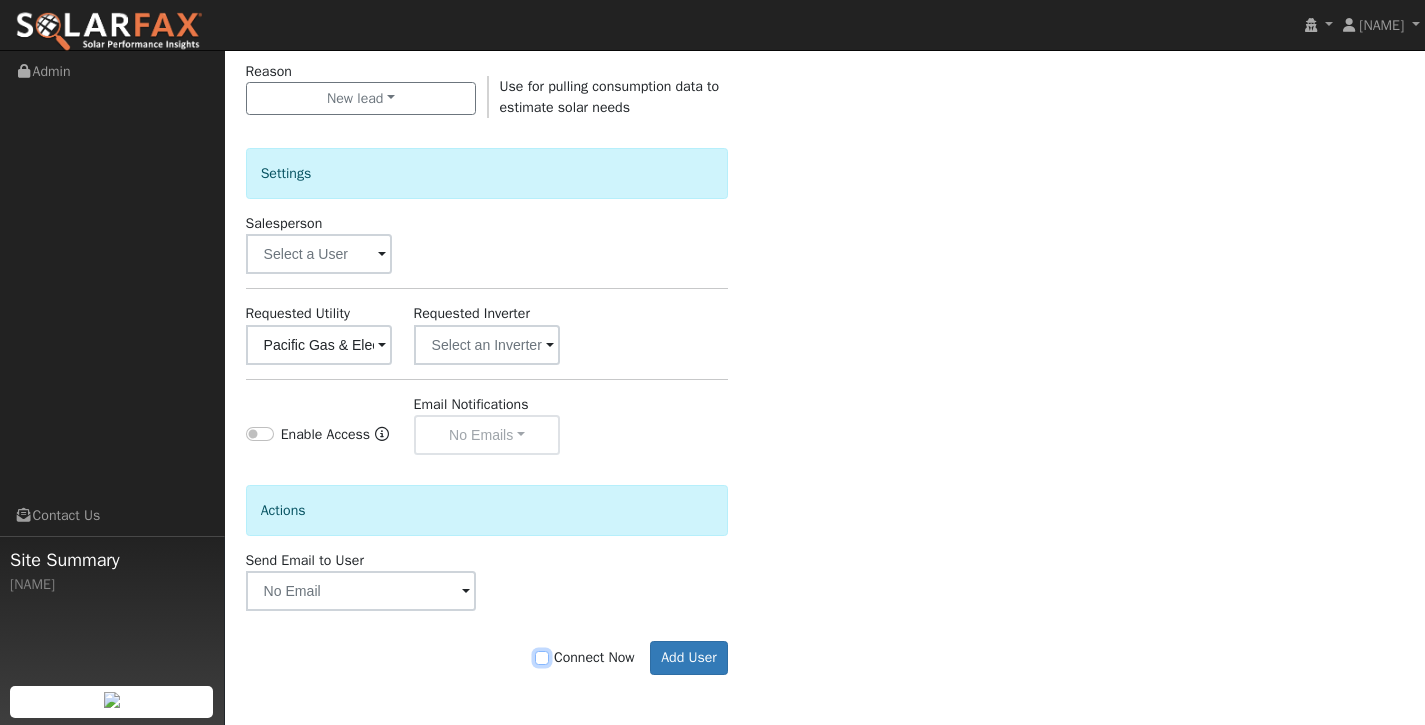 click on "Connect Now" at bounding box center (542, 658) 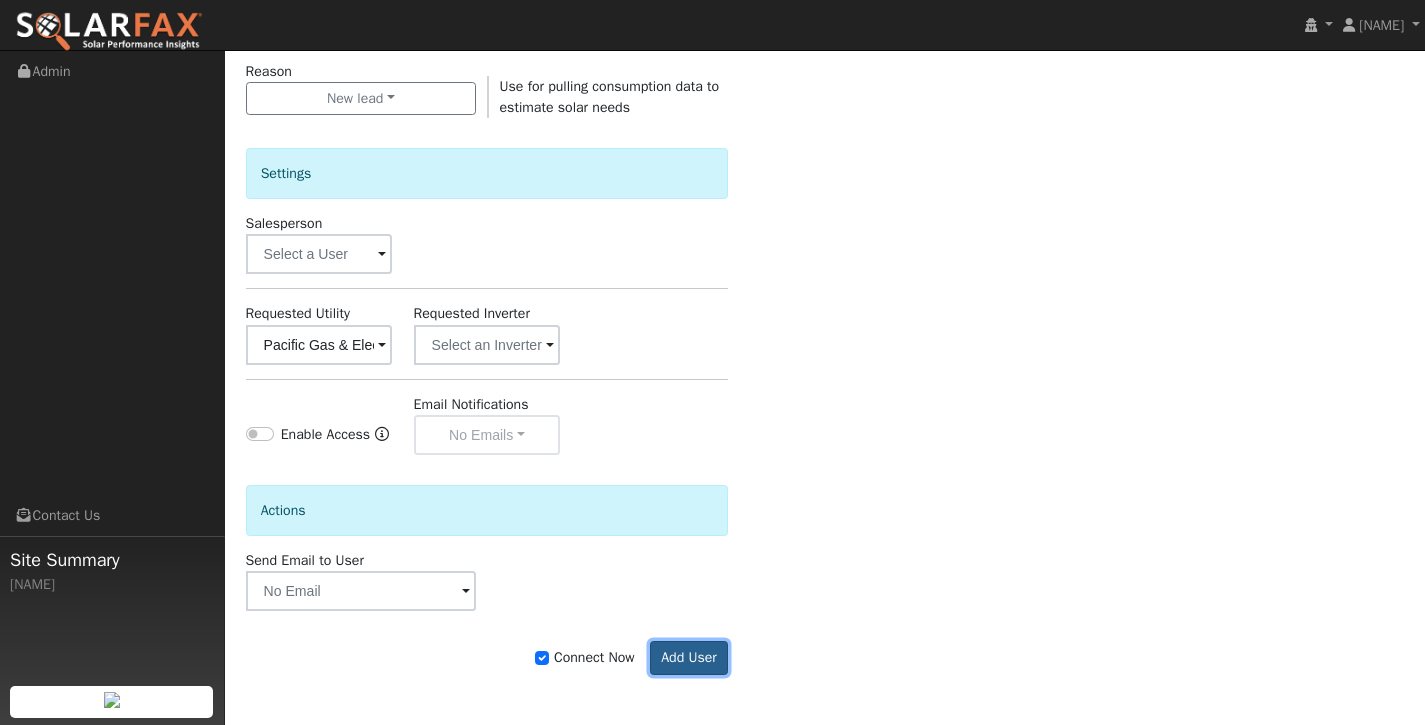 click on "Add User" at bounding box center (689, 658) 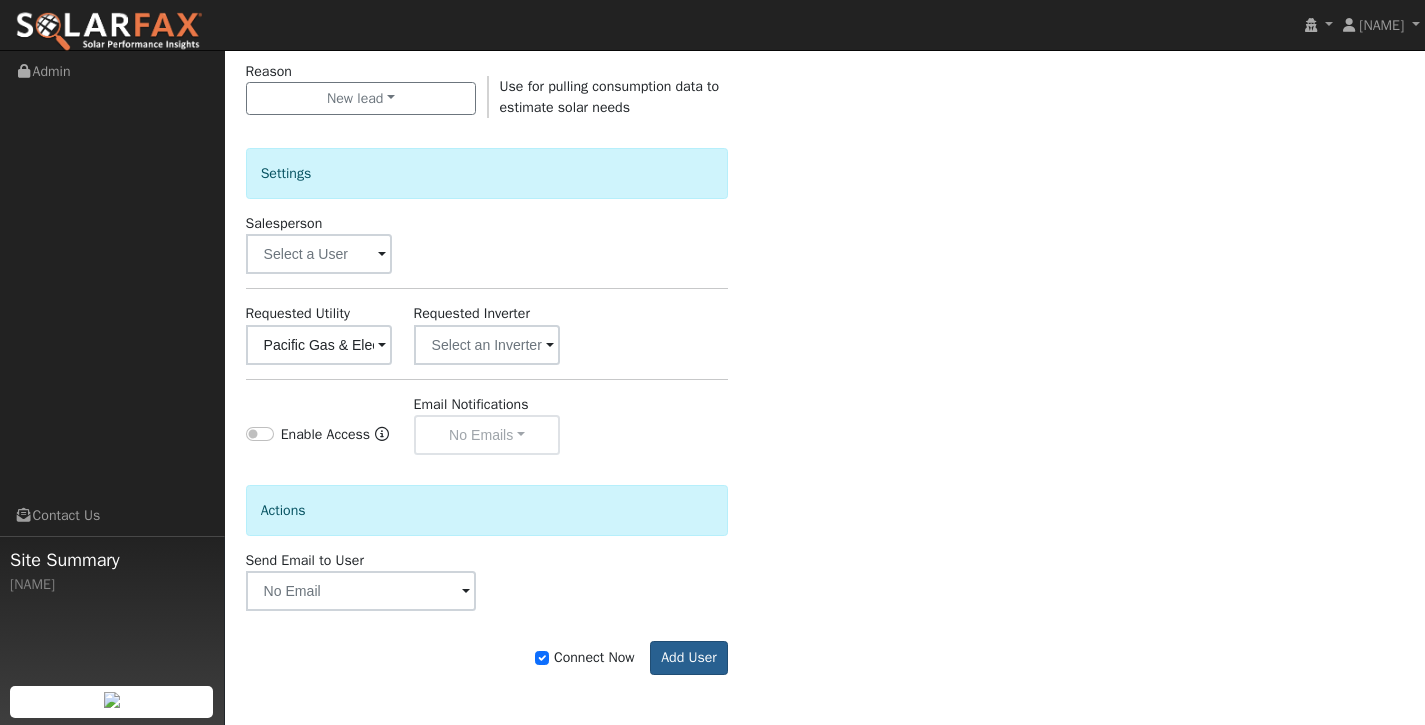 scroll, scrollTop: 570, scrollLeft: 0, axis: vertical 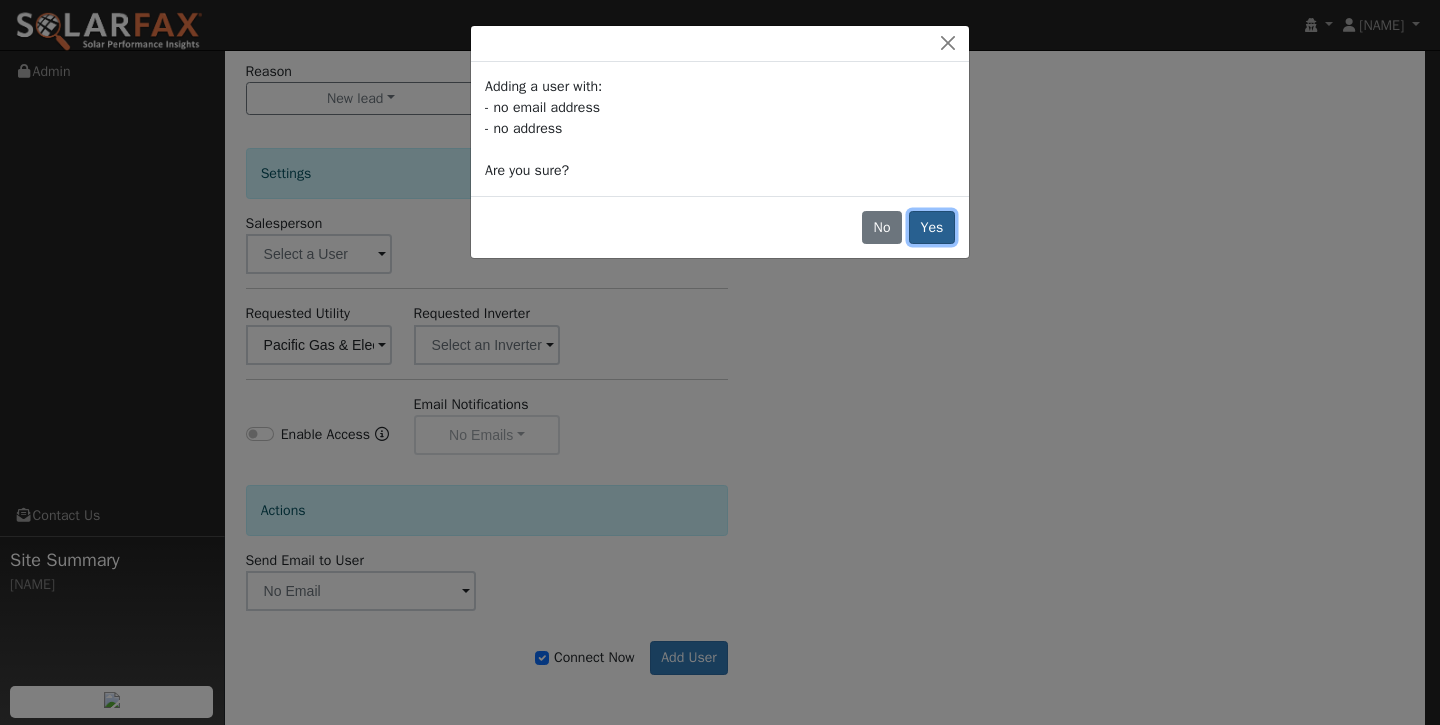 click on "Yes" at bounding box center (932, 228) 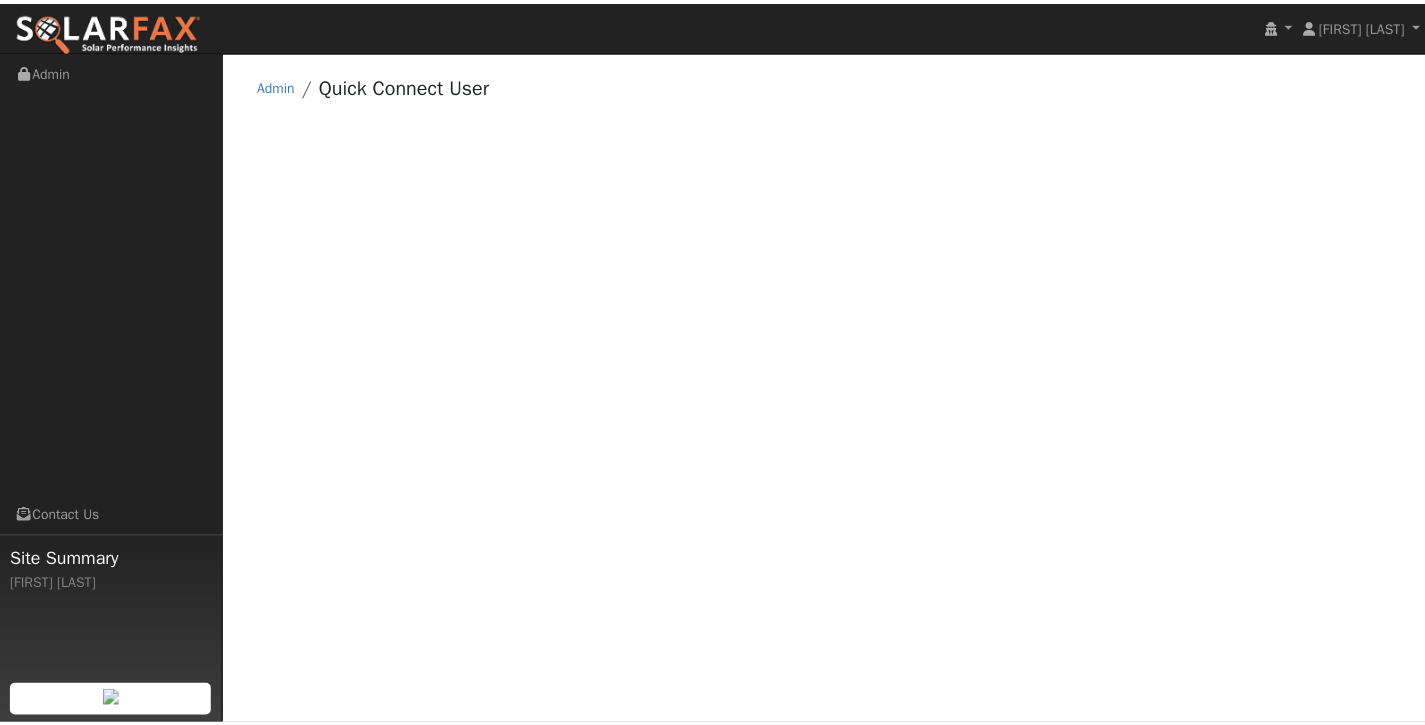scroll, scrollTop: 0, scrollLeft: 0, axis: both 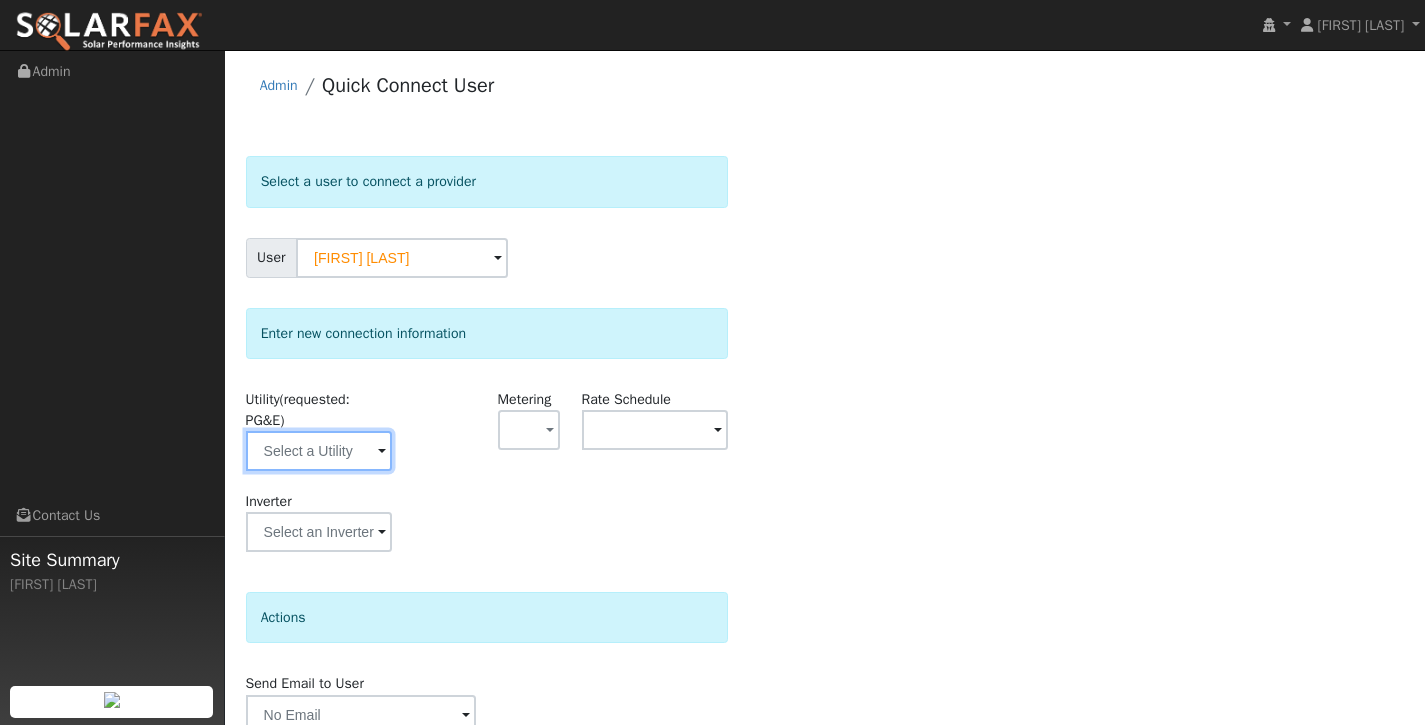 click at bounding box center [319, 451] 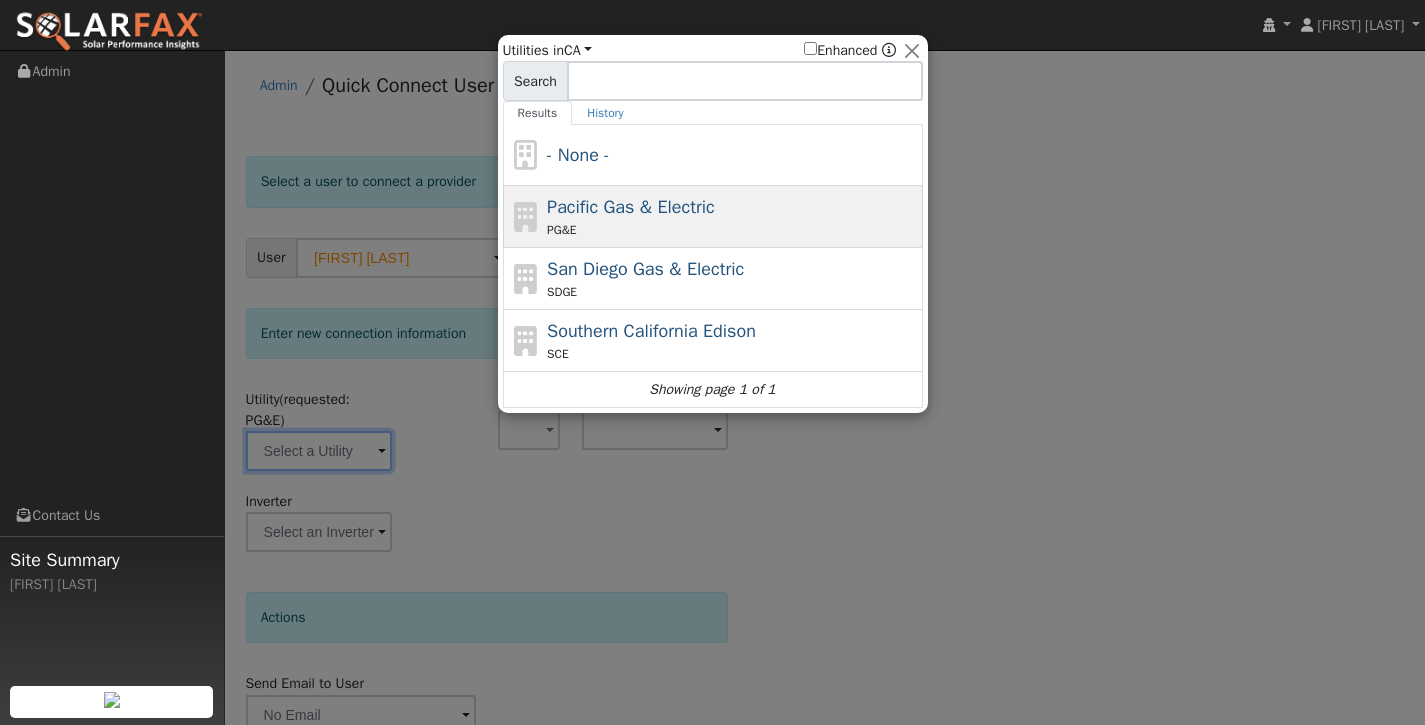 click on "Pacific Gas & Electric" at bounding box center [631, 207] 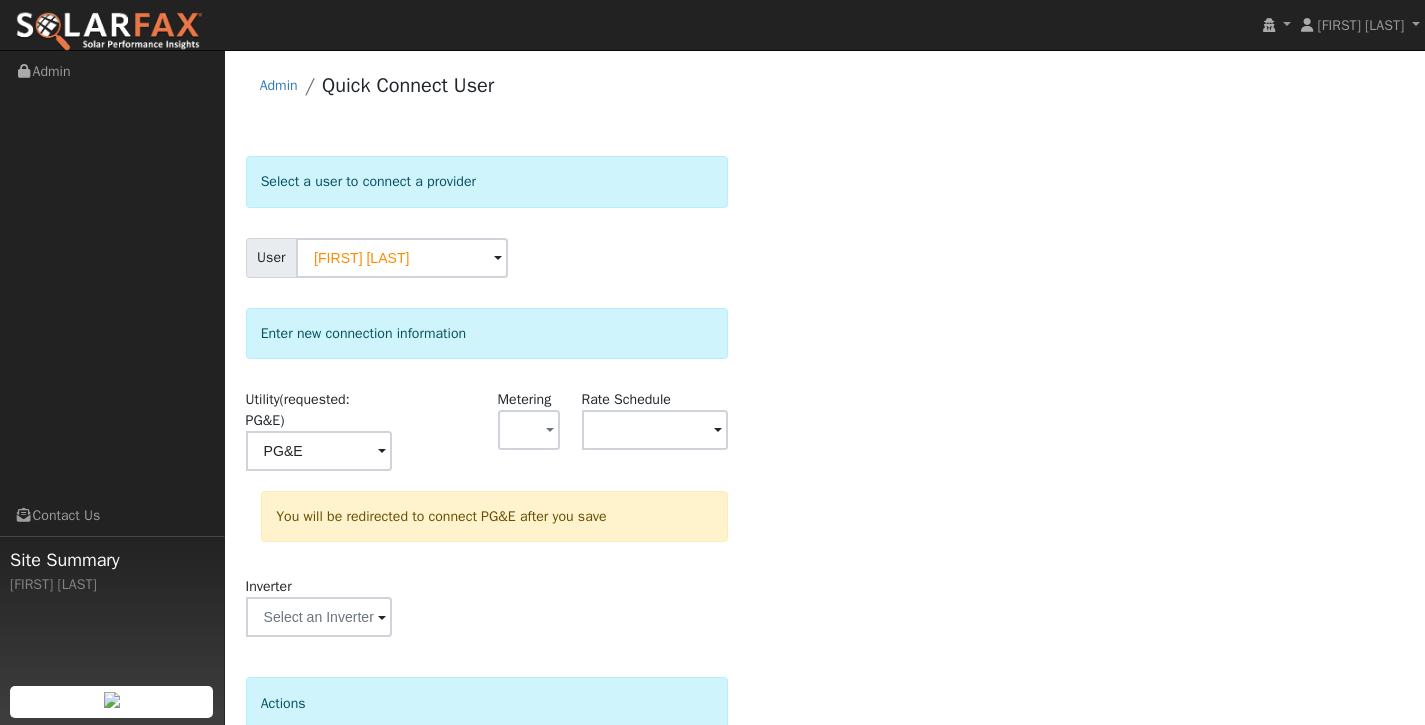 scroll, scrollTop: 178, scrollLeft: 0, axis: vertical 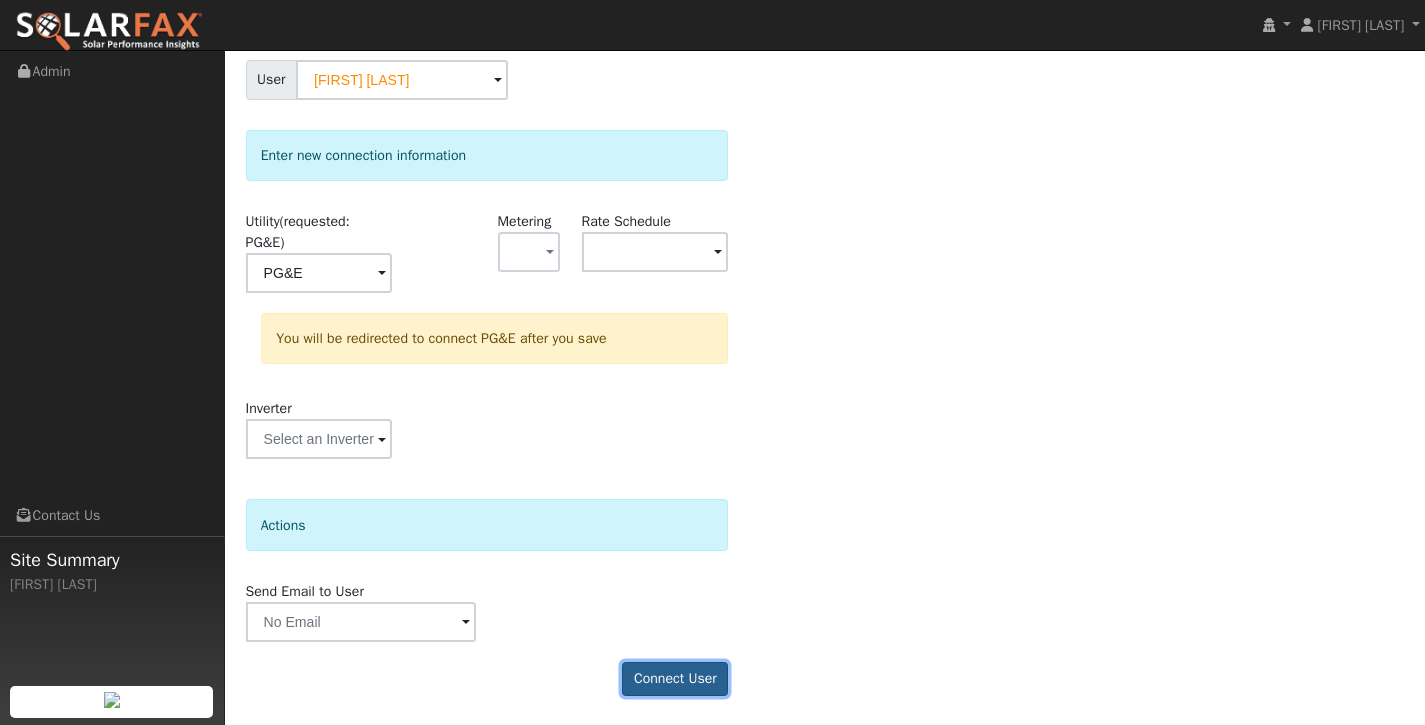click on "Connect User" at bounding box center [675, 679] 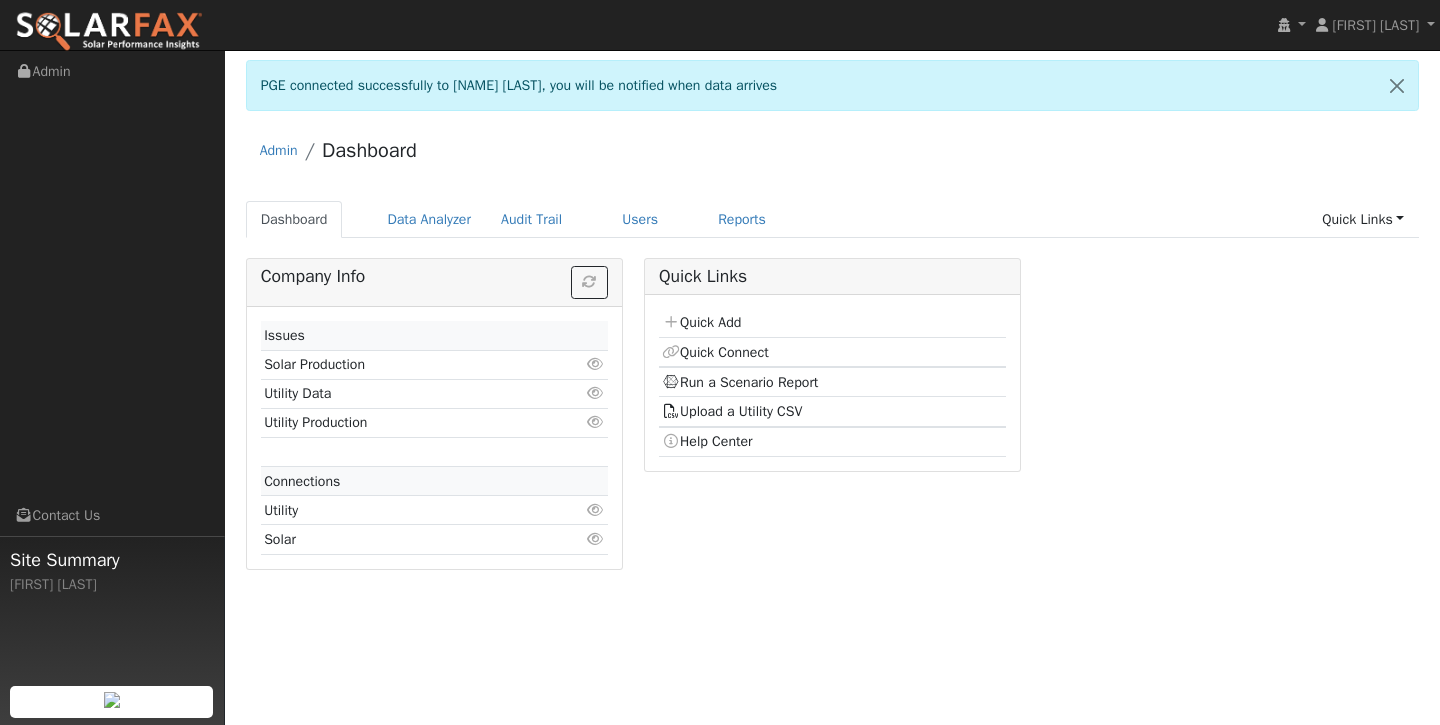 scroll, scrollTop: 0, scrollLeft: 0, axis: both 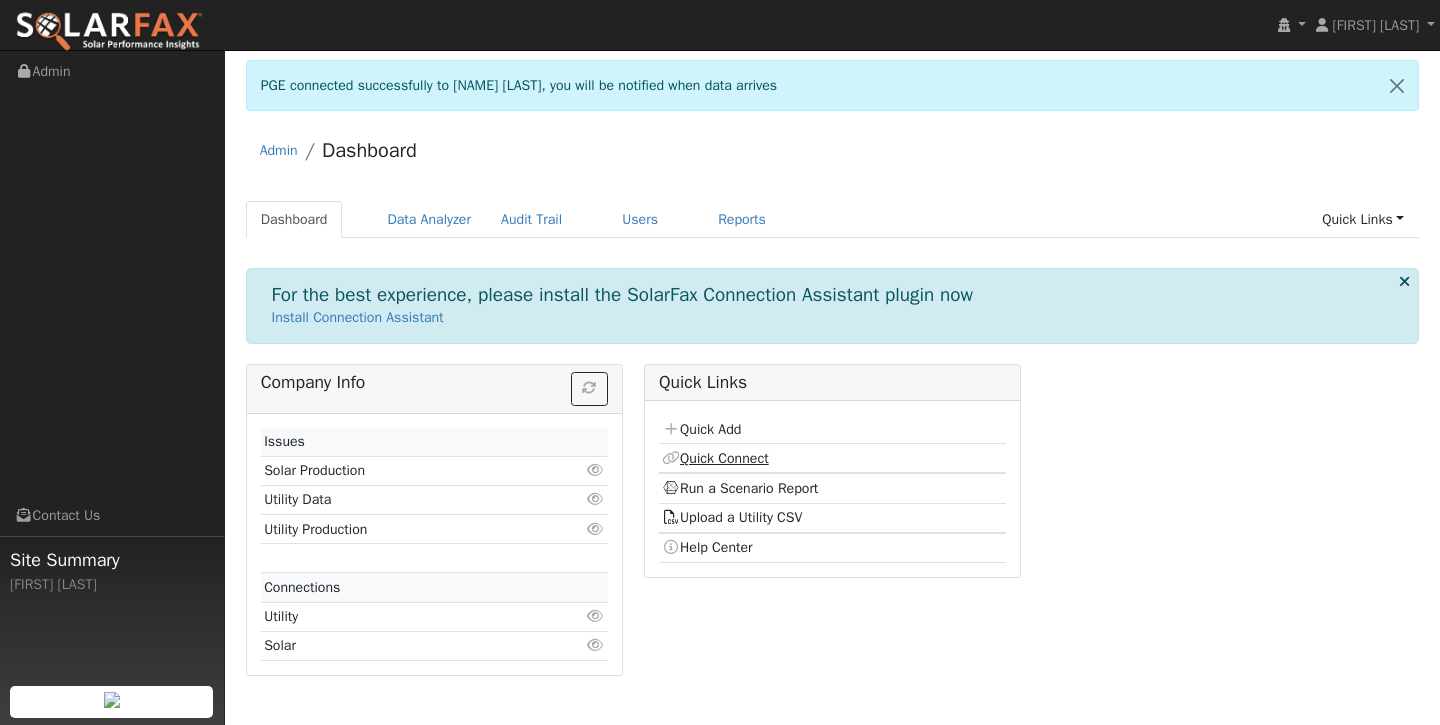 click on "Quick Connect" at bounding box center [715, 458] 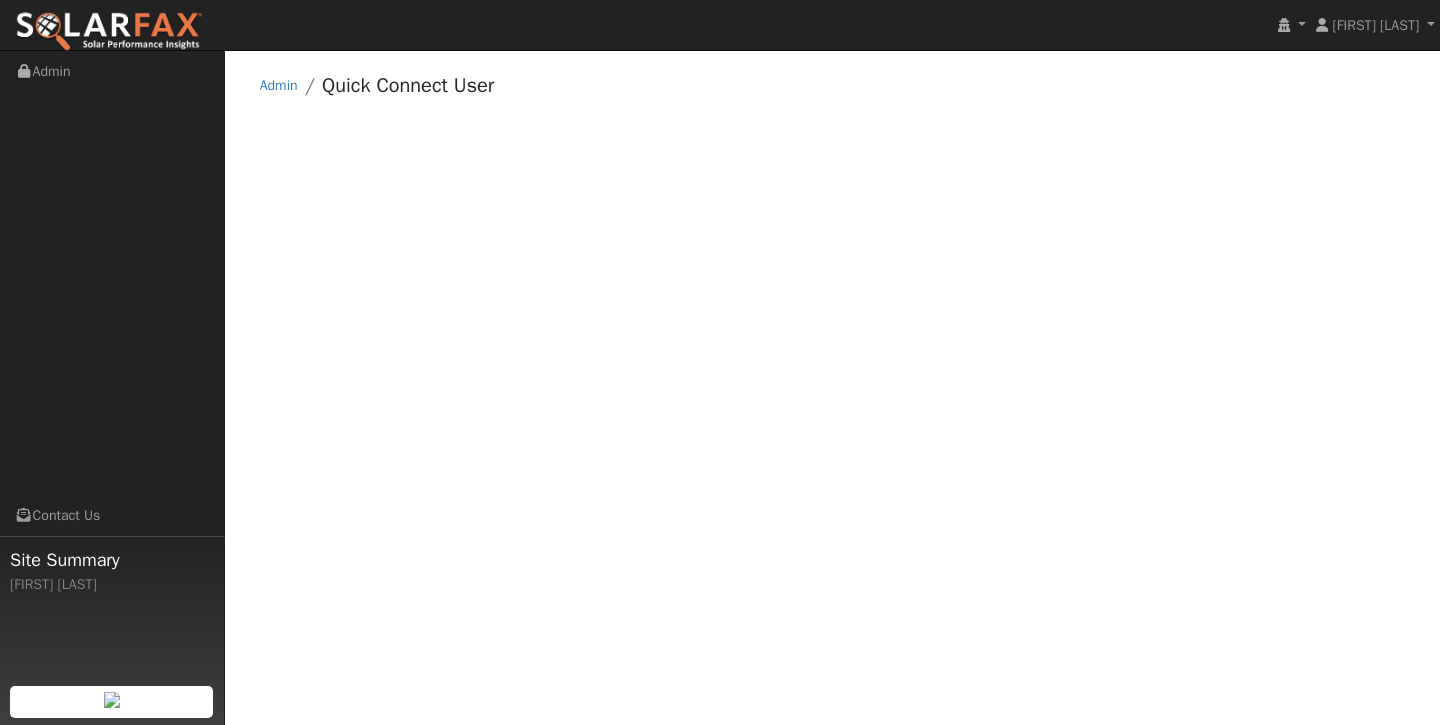 scroll, scrollTop: 0, scrollLeft: 0, axis: both 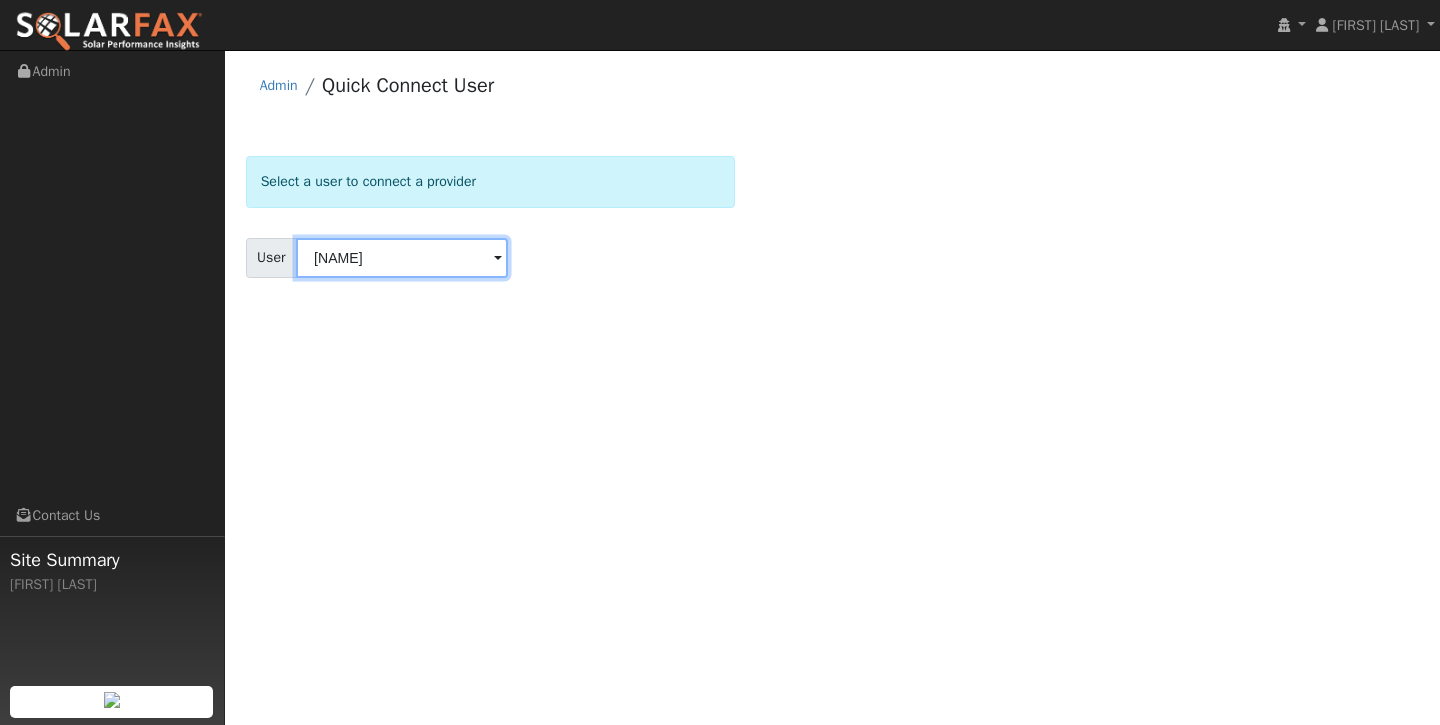 type on "[NAME]" 